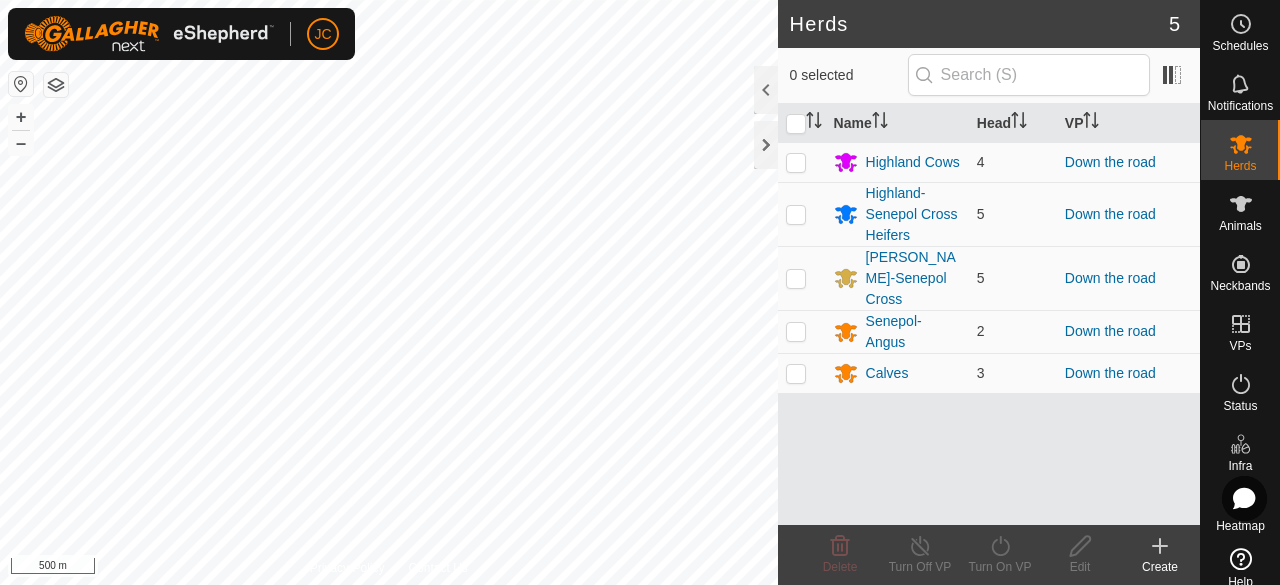 scroll, scrollTop: 0, scrollLeft: 0, axis: both 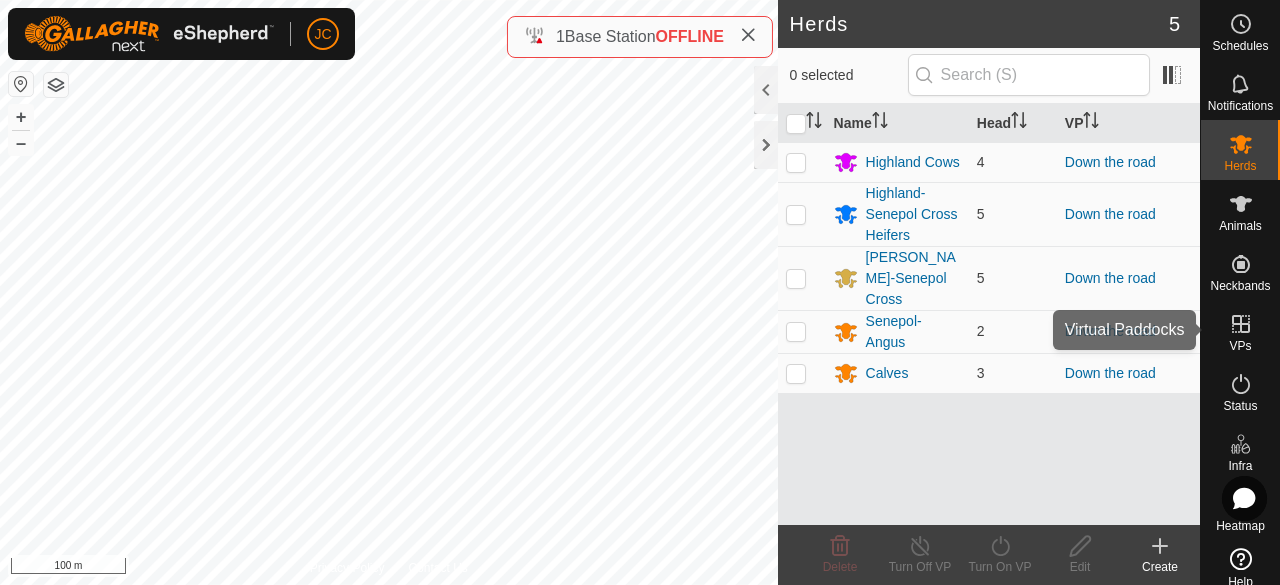 click at bounding box center [1241, 324] 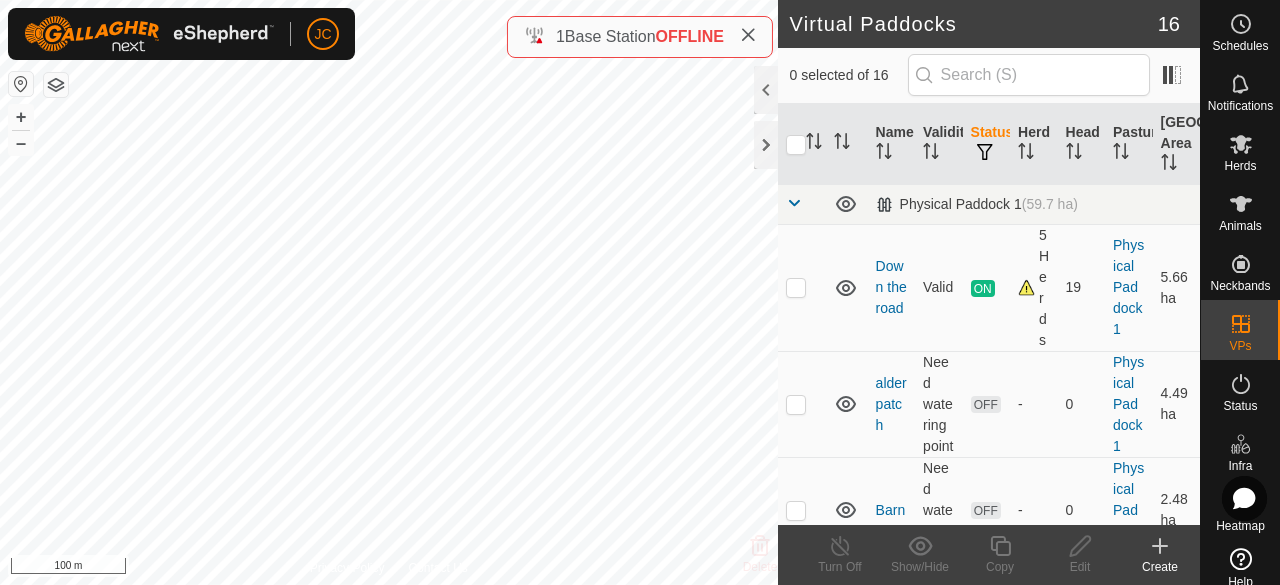 checkbox on "true" 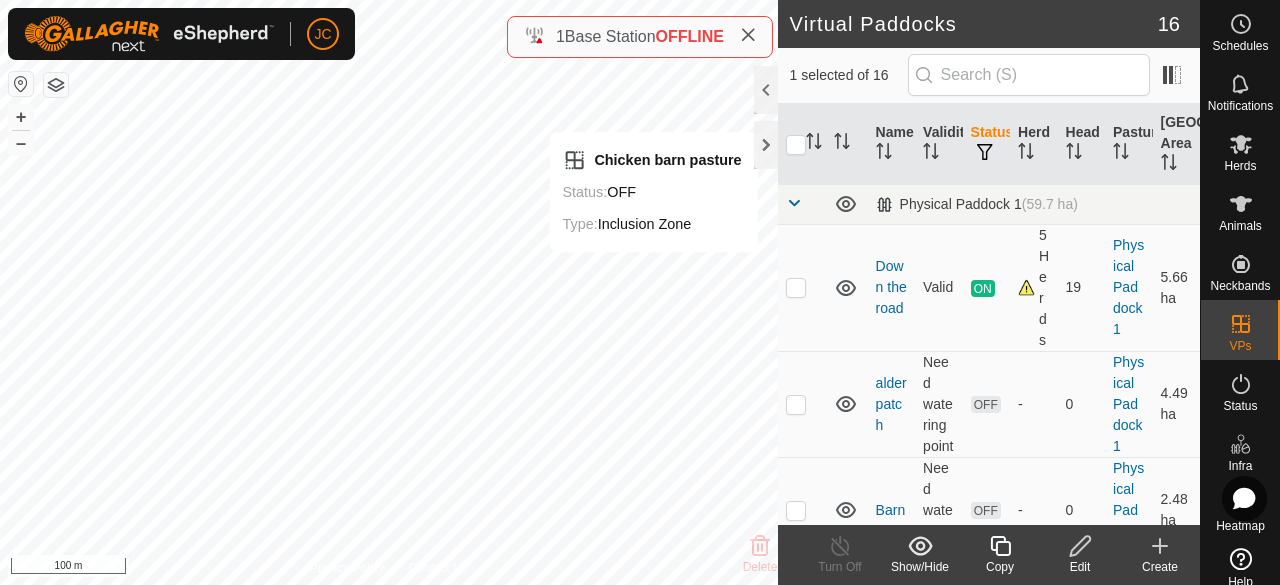 click on "Edit" 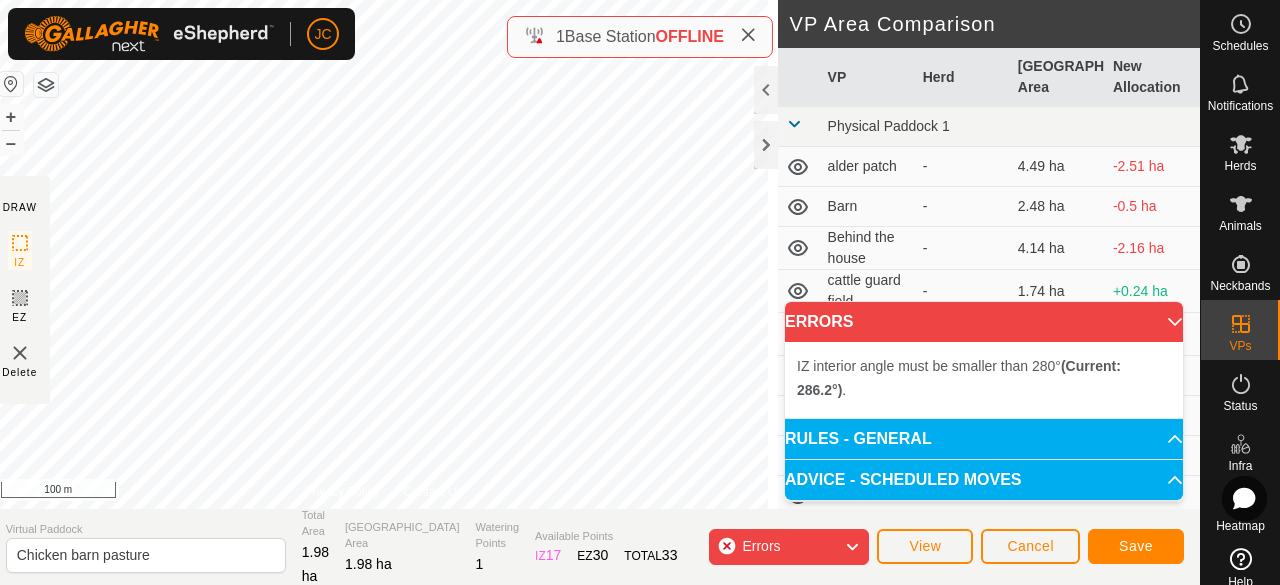 click on "IZ interior angle must be smaller than 280°  (Current: 286.2°) . + – ⇧ i 100 m" at bounding box center (384, 254) 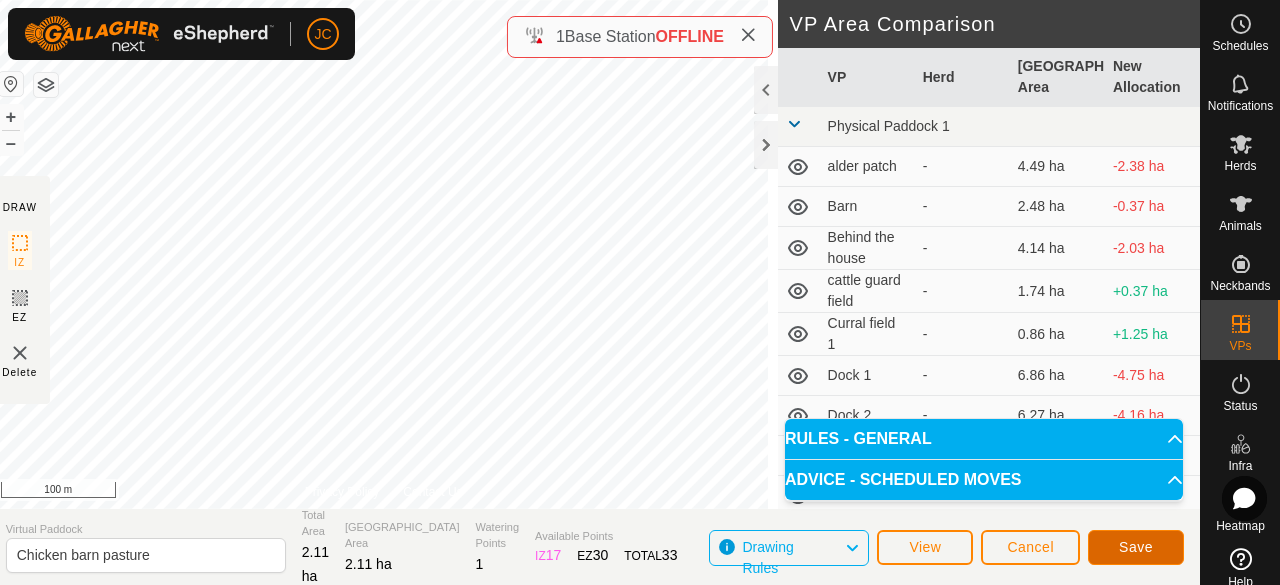 click on "Save" 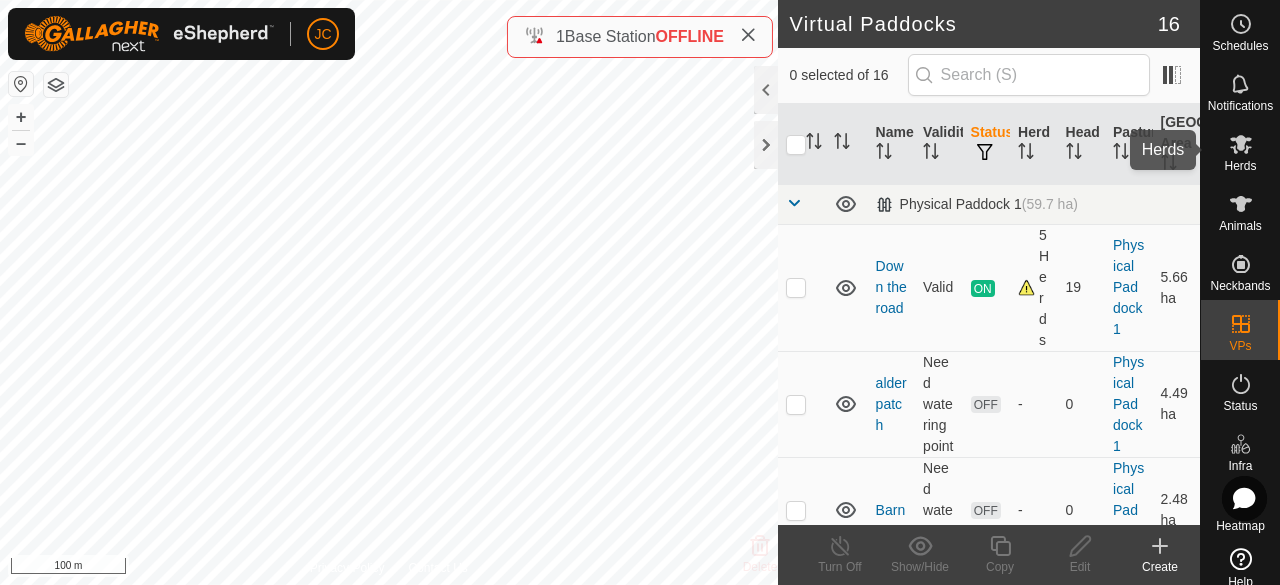 click 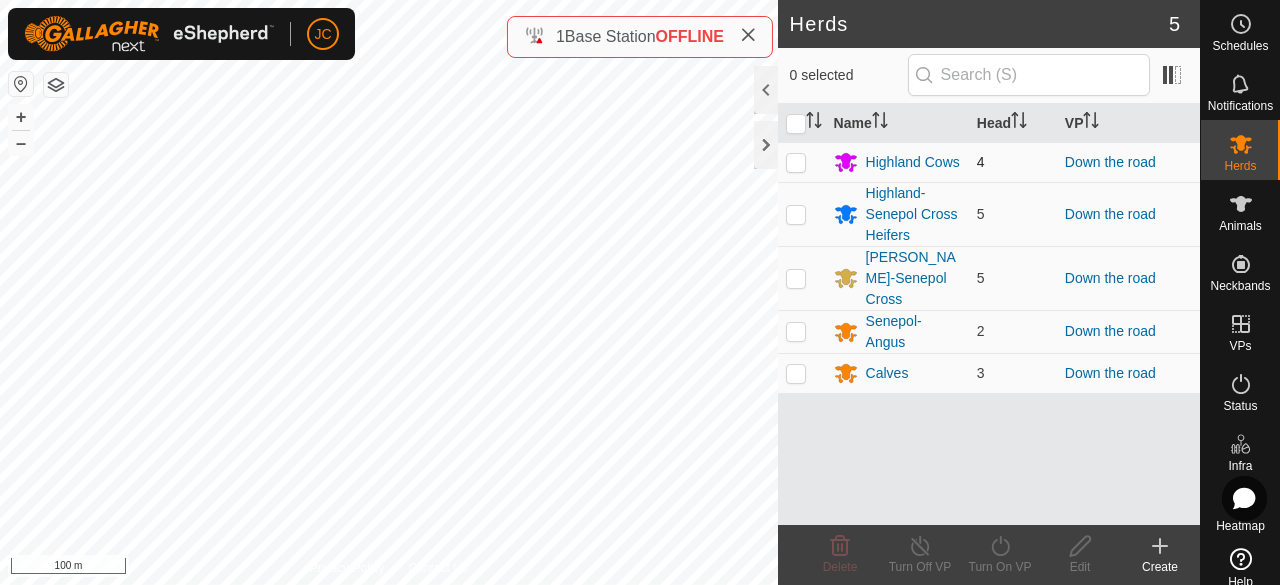 click at bounding box center [796, 162] 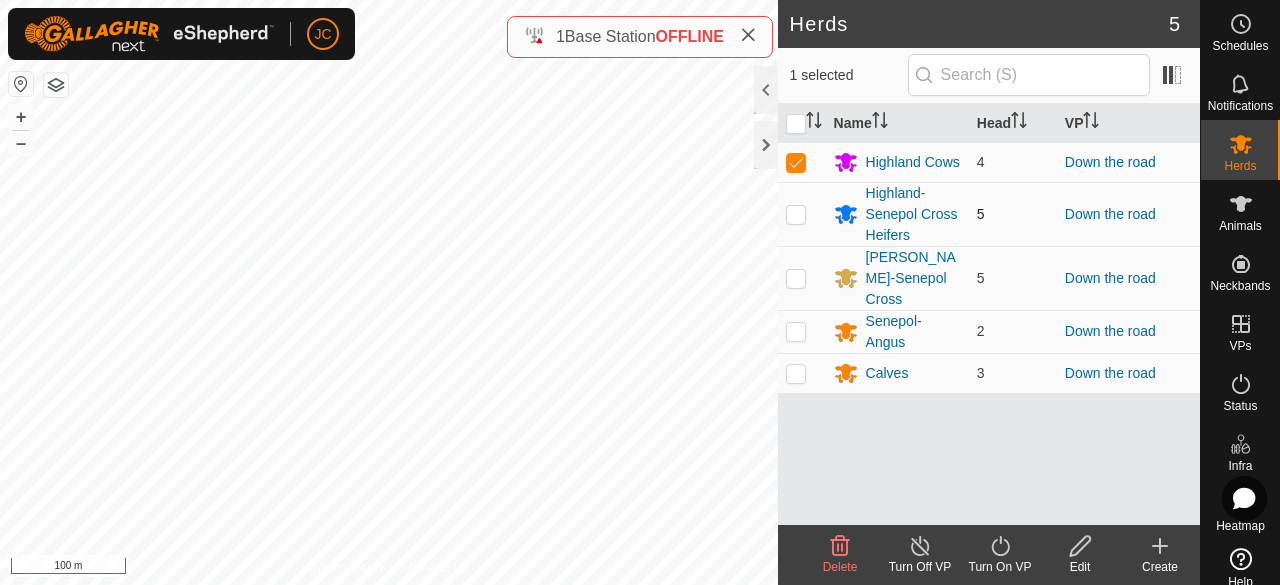 click at bounding box center (796, 214) 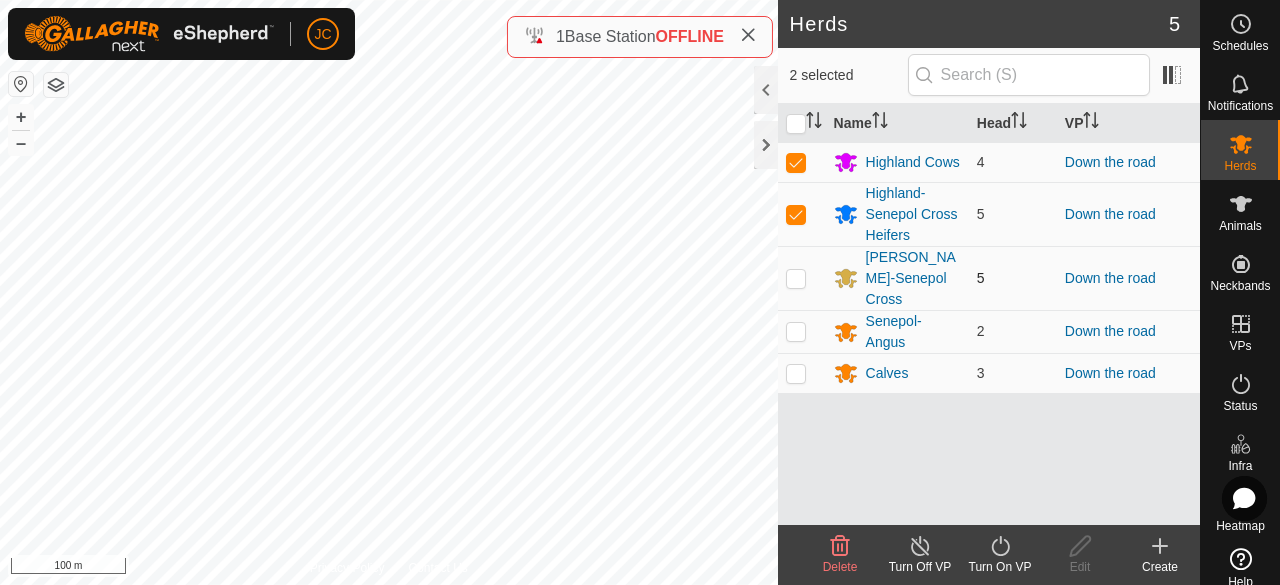 click at bounding box center (796, 278) 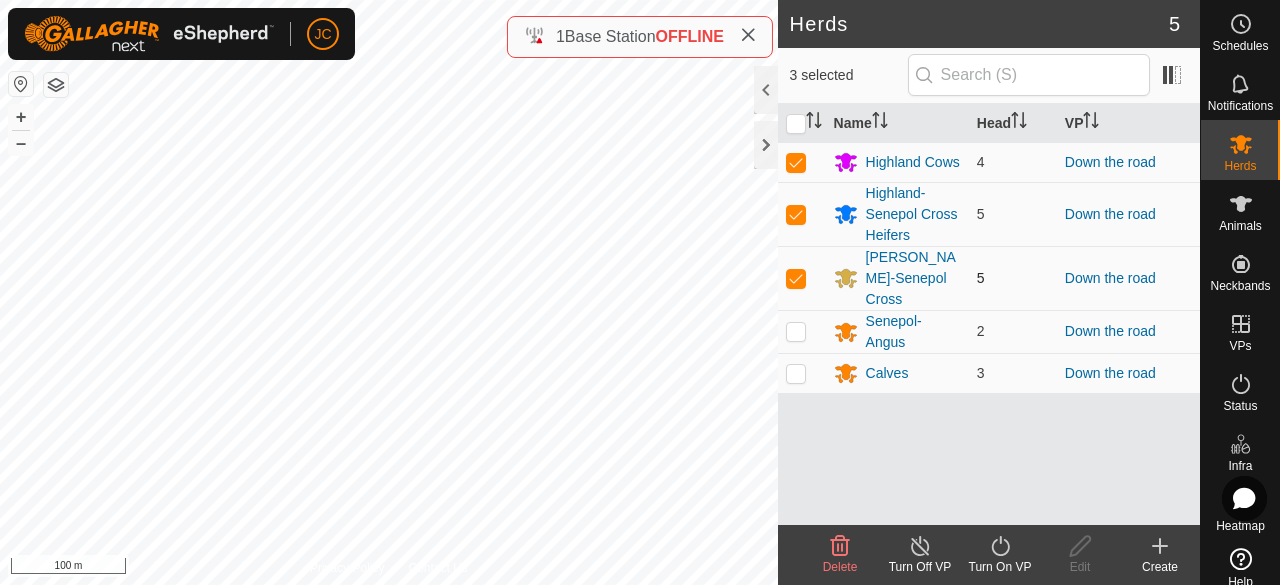 checkbox on "true" 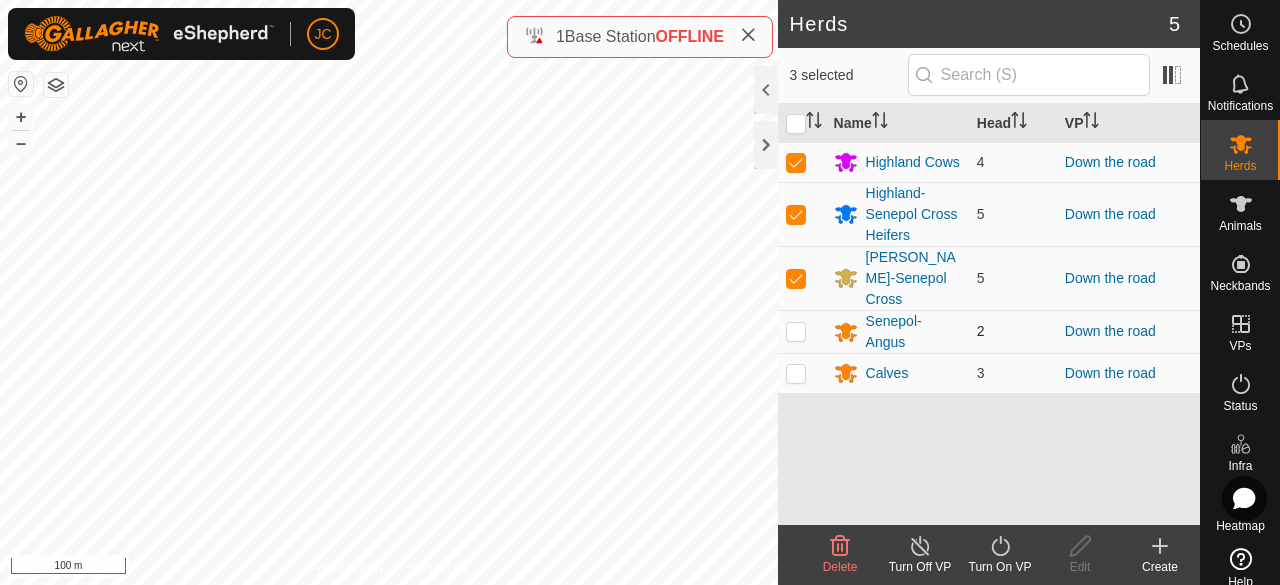 click at bounding box center [796, 331] 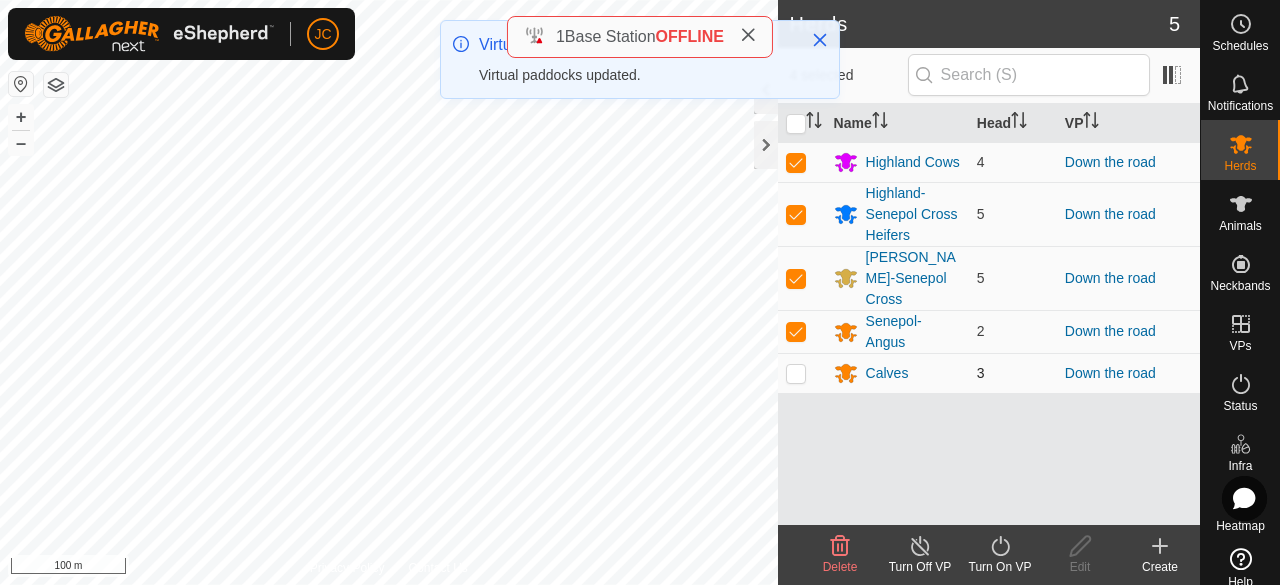 click at bounding box center (796, 373) 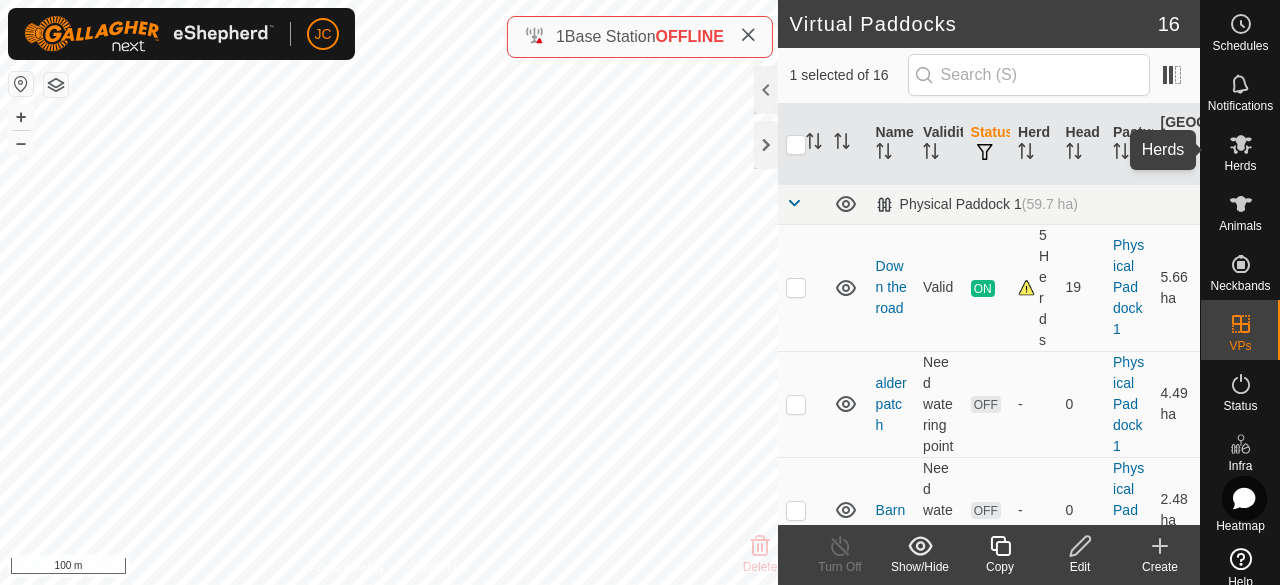 drag, startPoint x: 1245, startPoint y: 164, endPoint x: 1207, endPoint y: 183, distance: 42.48529 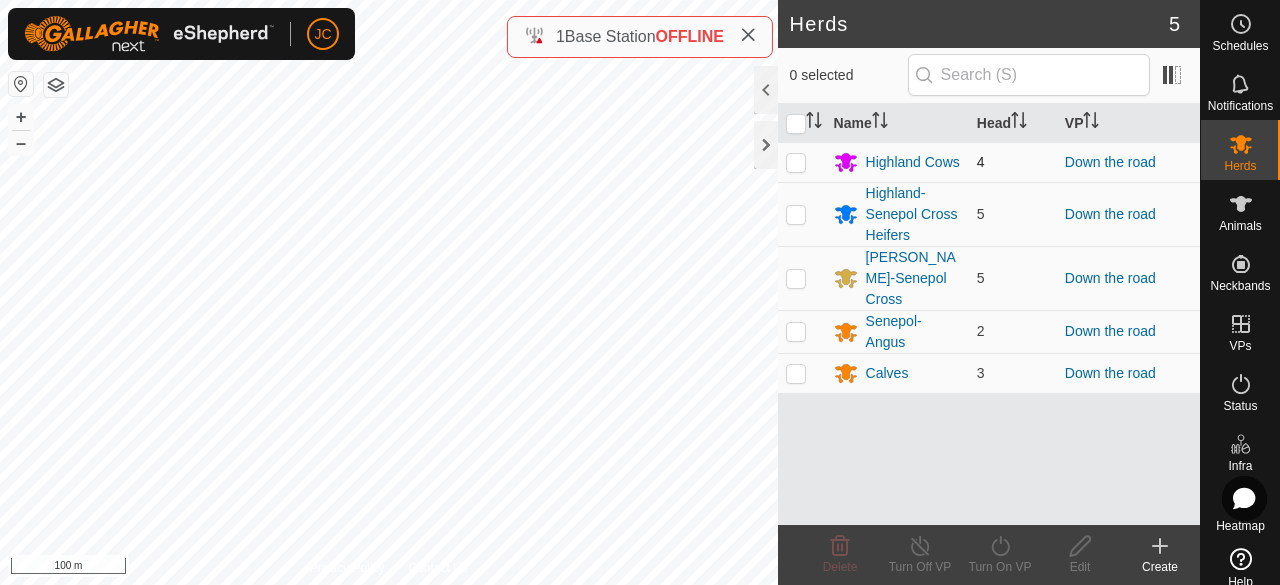 click at bounding box center [796, 162] 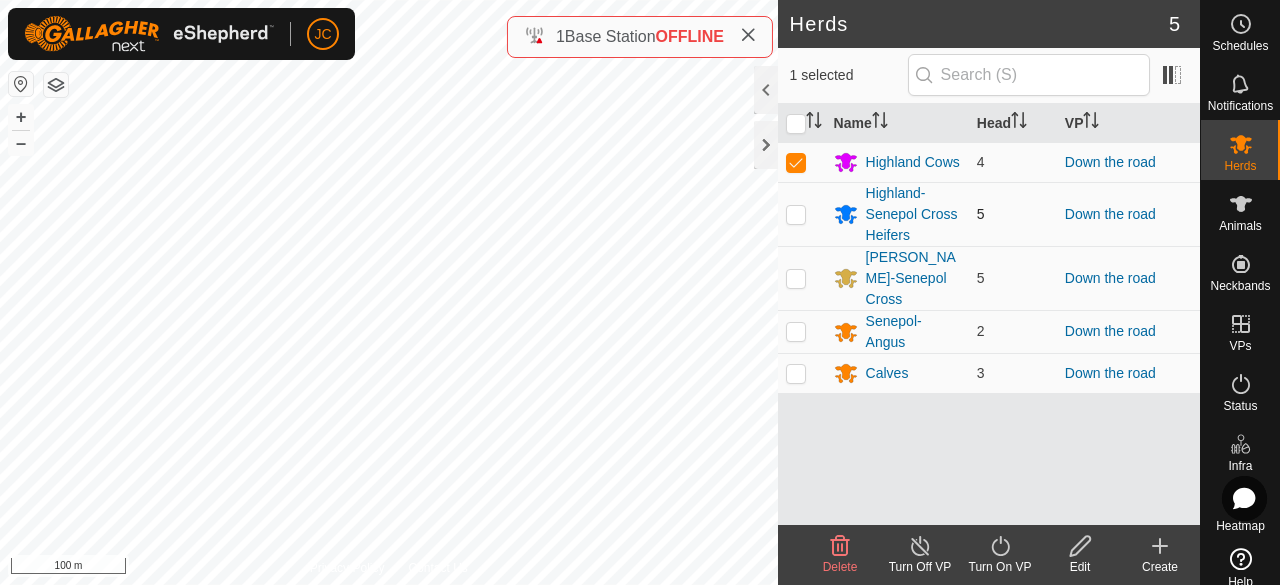 click at bounding box center (802, 214) 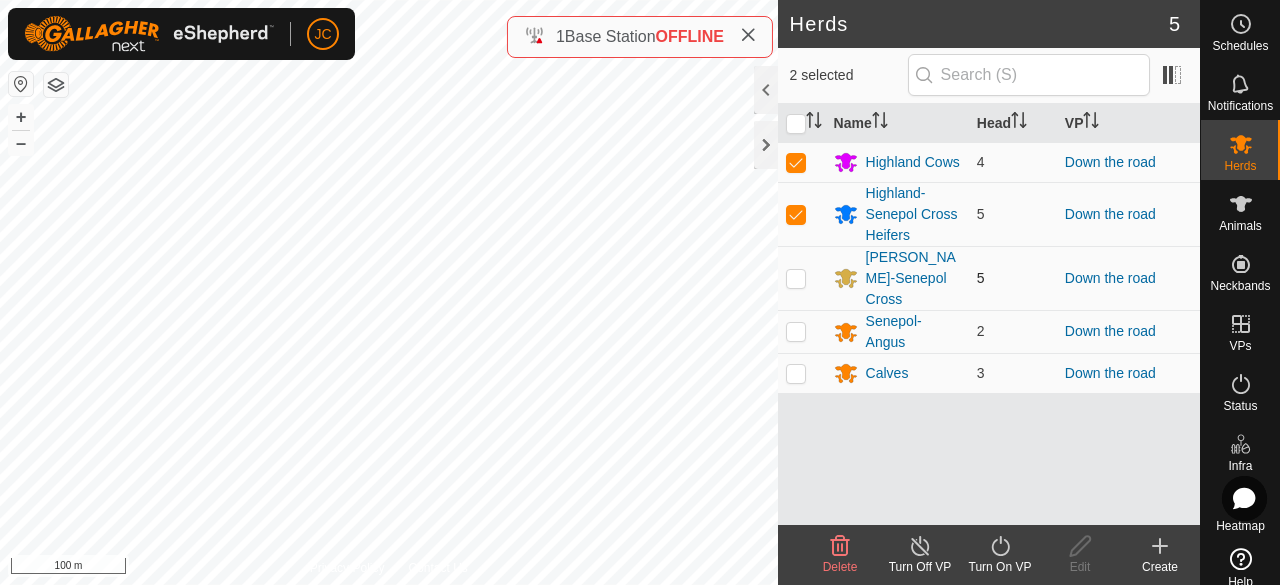 click at bounding box center (802, 278) 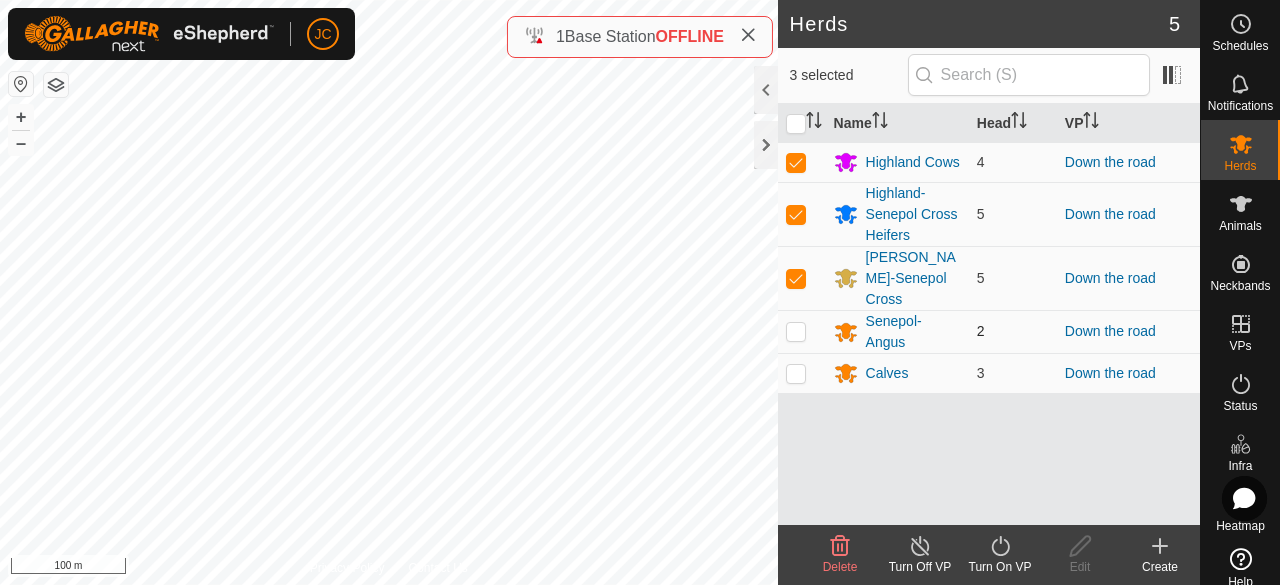 click at bounding box center [802, 331] 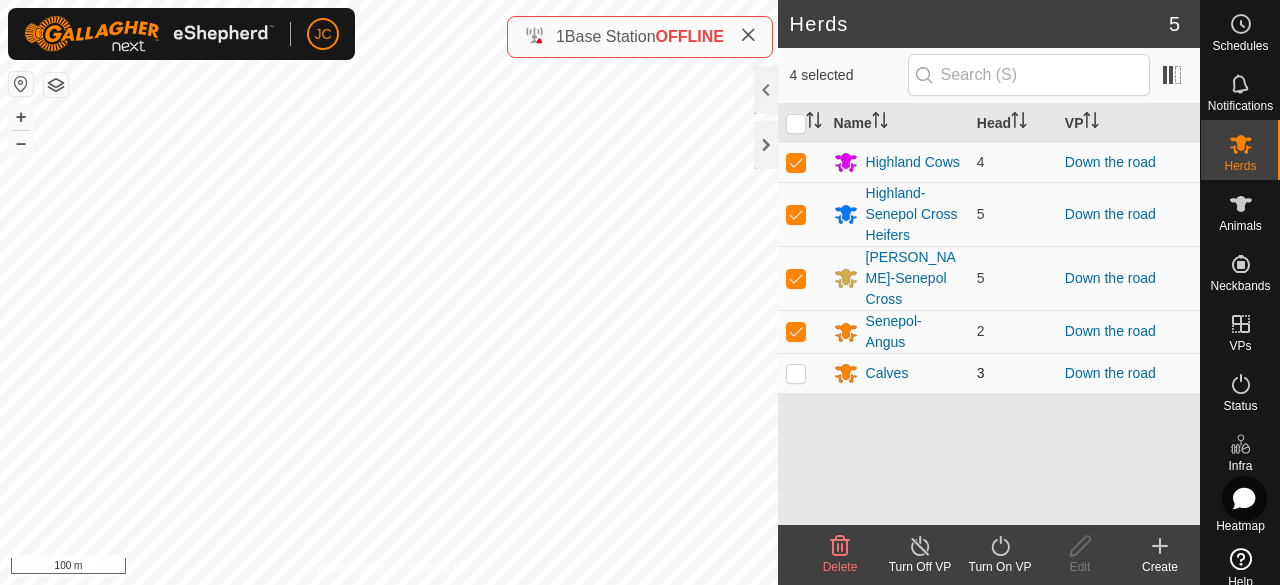 click at bounding box center (796, 373) 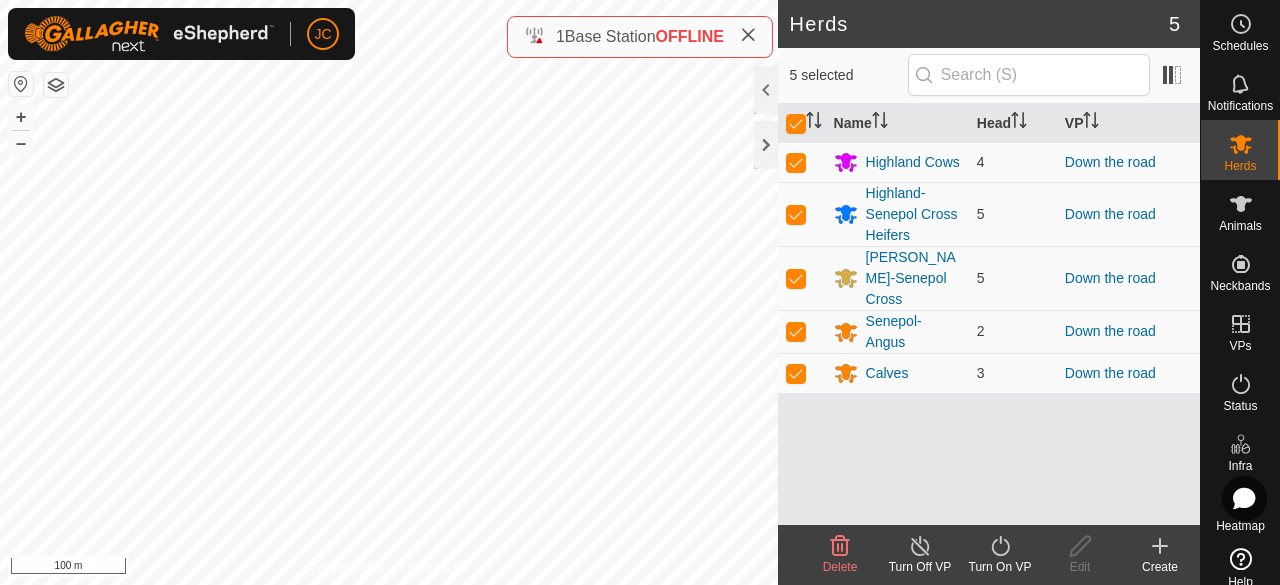 click 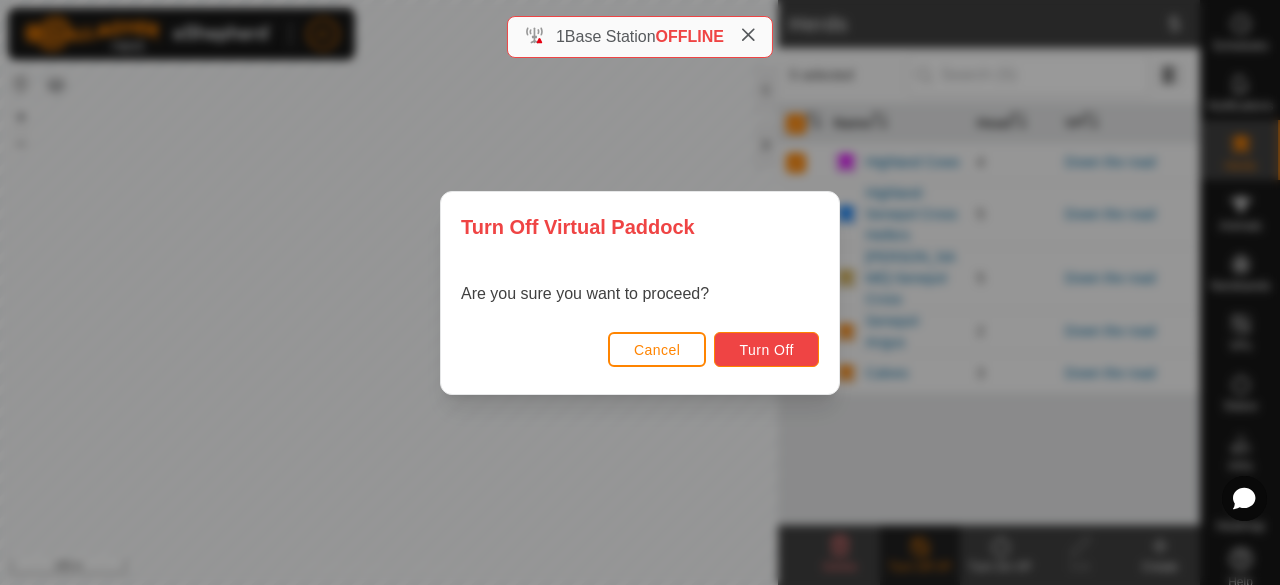 click on "Turn Off" at bounding box center (766, 350) 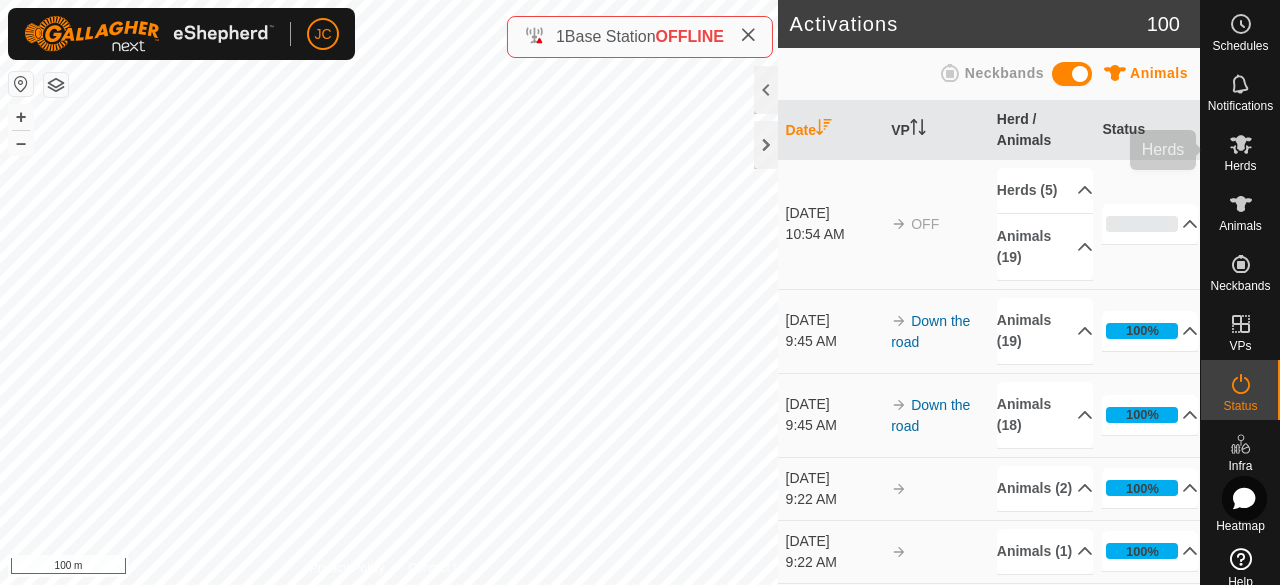click on "Herds" at bounding box center (1240, 166) 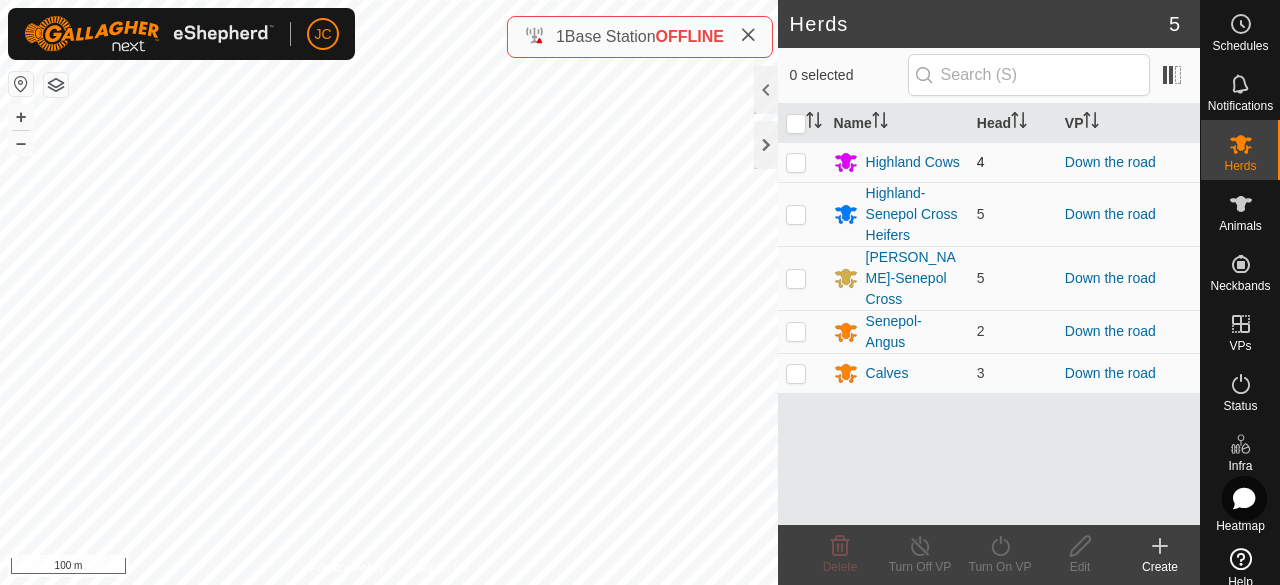 click at bounding box center (796, 162) 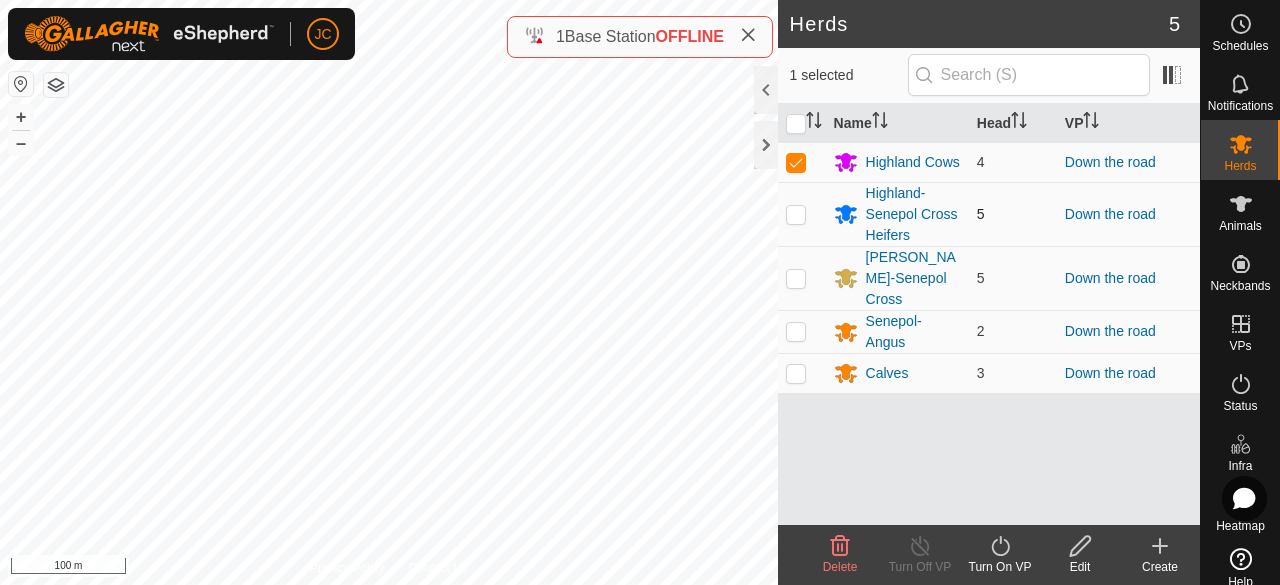 click at bounding box center [802, 214] 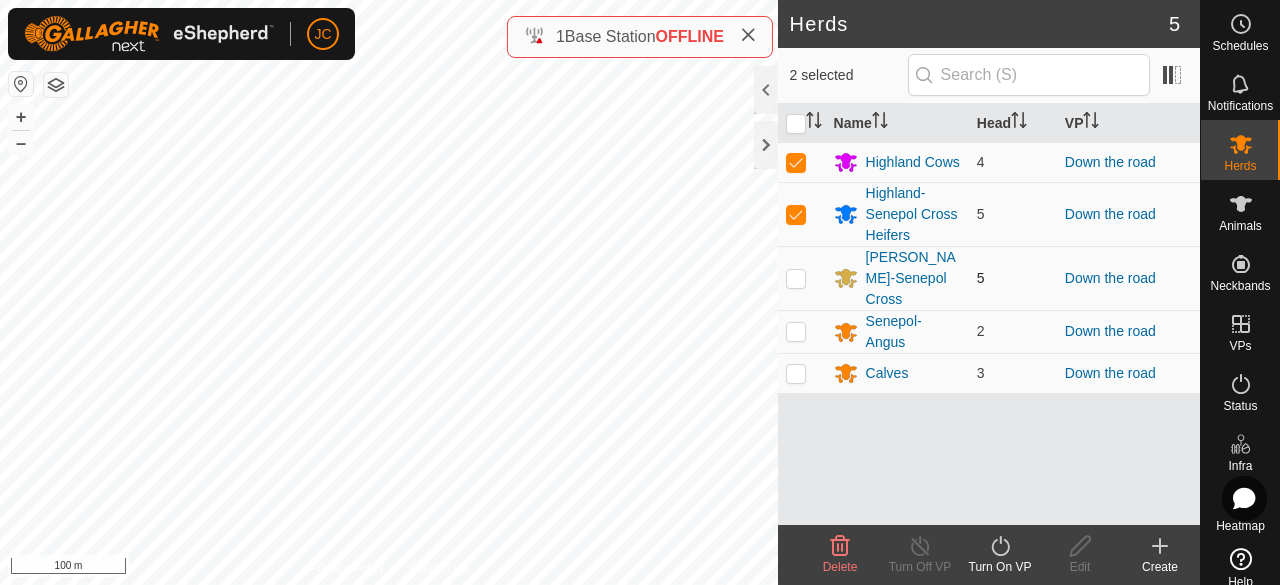 click at bounding box center (796, 278) 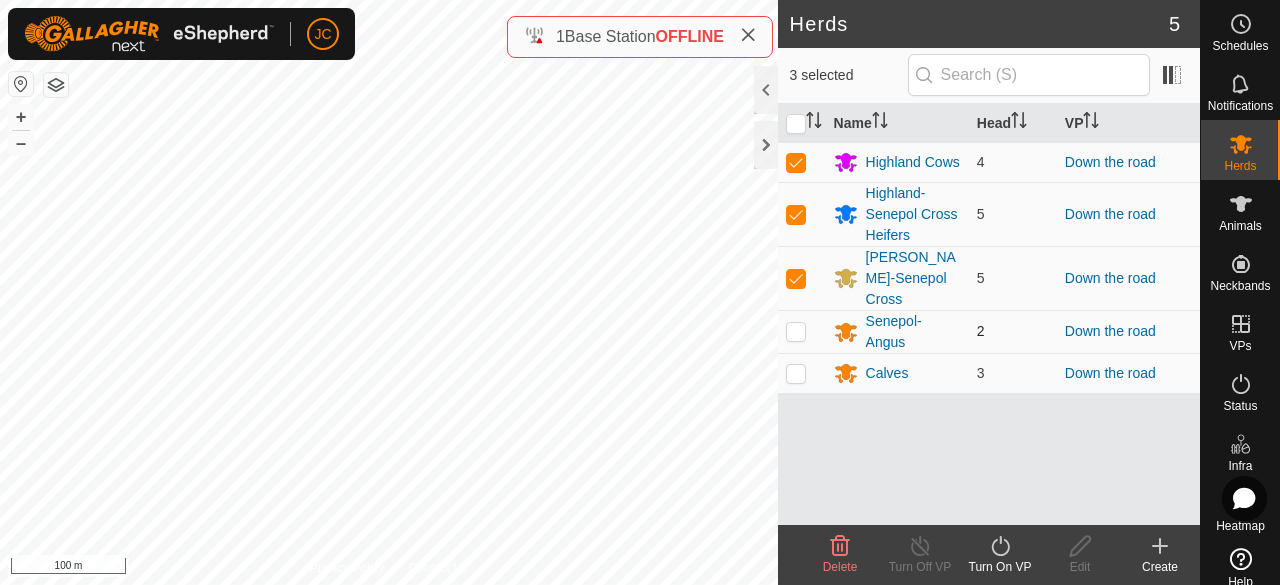 click at bounding box center [796, 331] 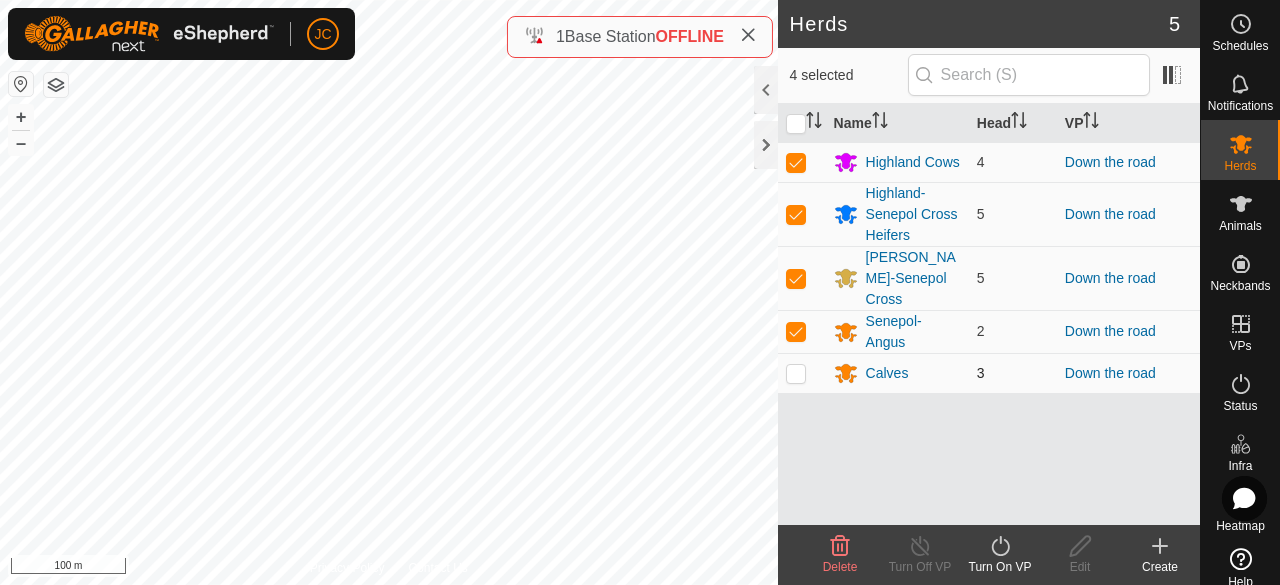 click at bounding box center (796, 373) 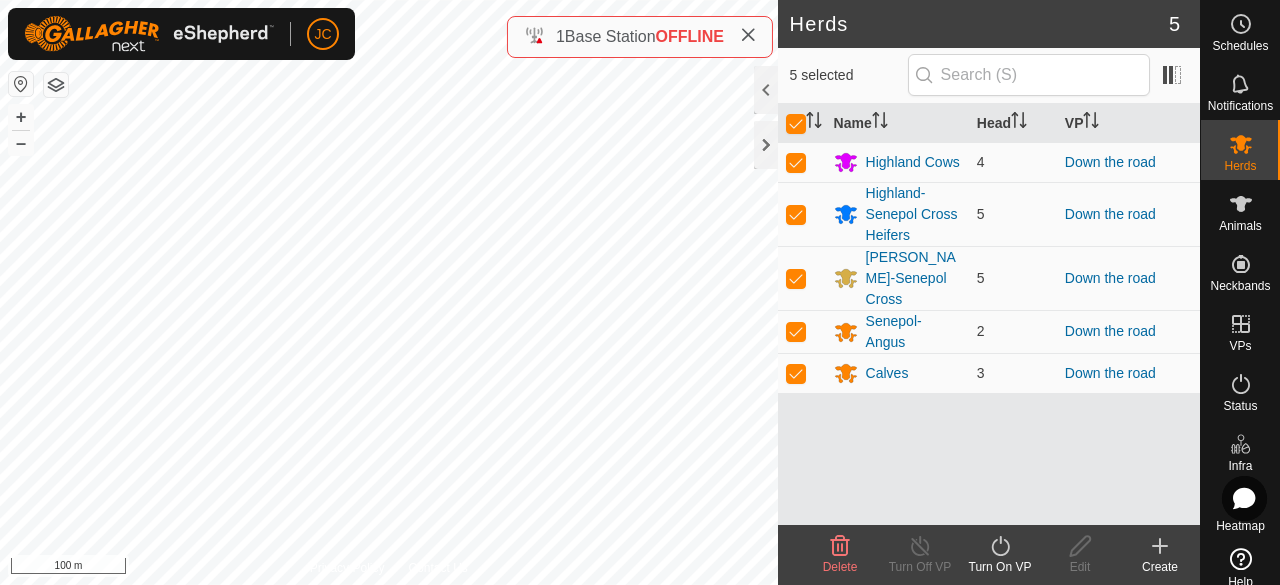 click 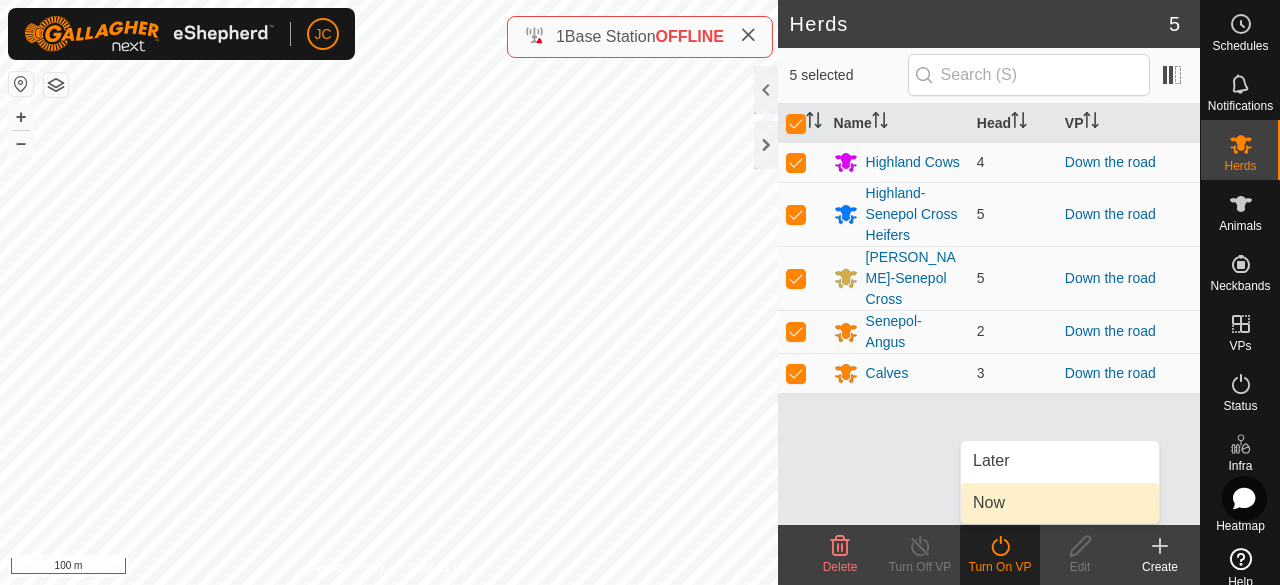 click on "Now" at bounding box center [1060, 503] 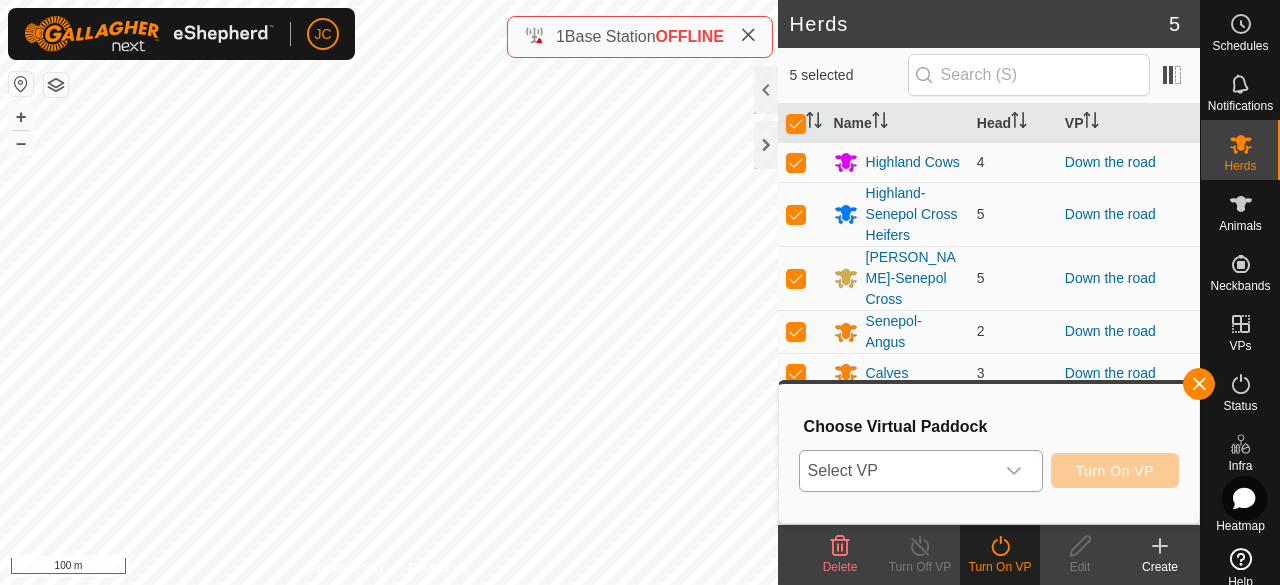 click on "Select VP" at bounding box center [897, 471] 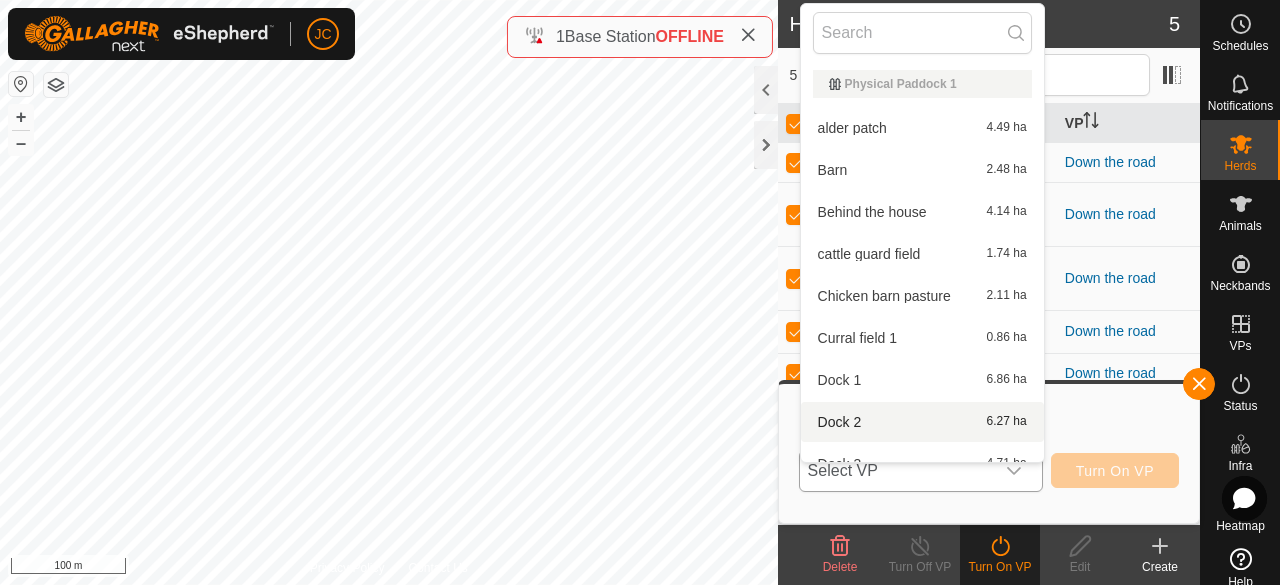 scroll, scrollTop: 22, scrollLeft: 0, axis: vertical 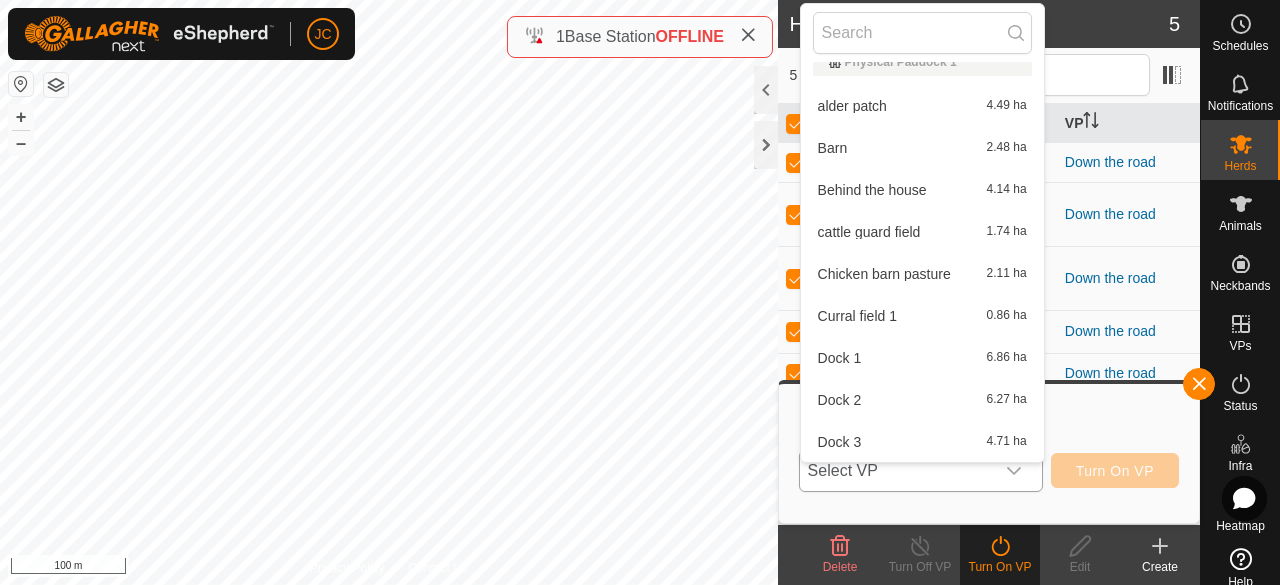 click on "Chicken barn pasture  2.11 ha" at bounding box center [922, 274] 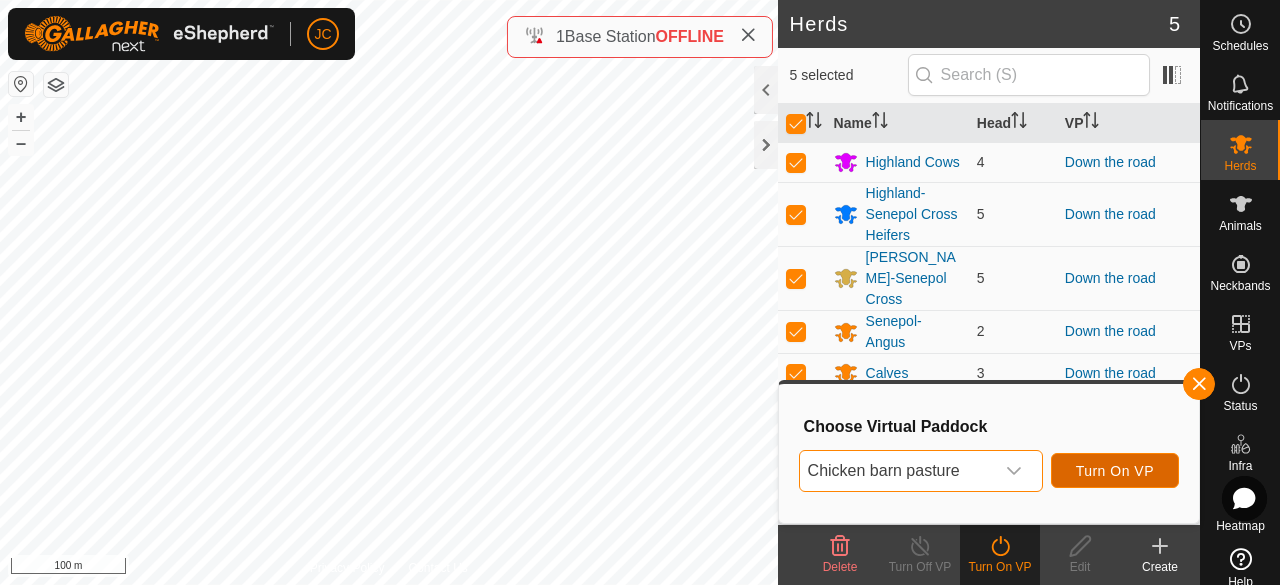 click on "Turn On VP" at bounding box center [1115, 471] 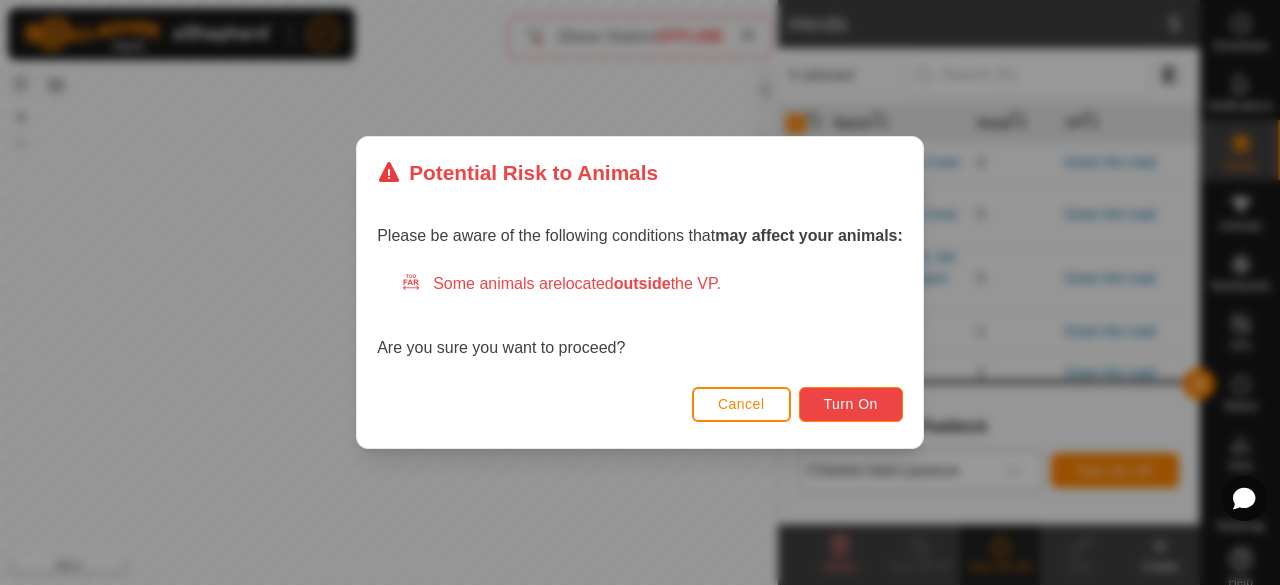 click on "Turn On" at bounding box center (851, 404) 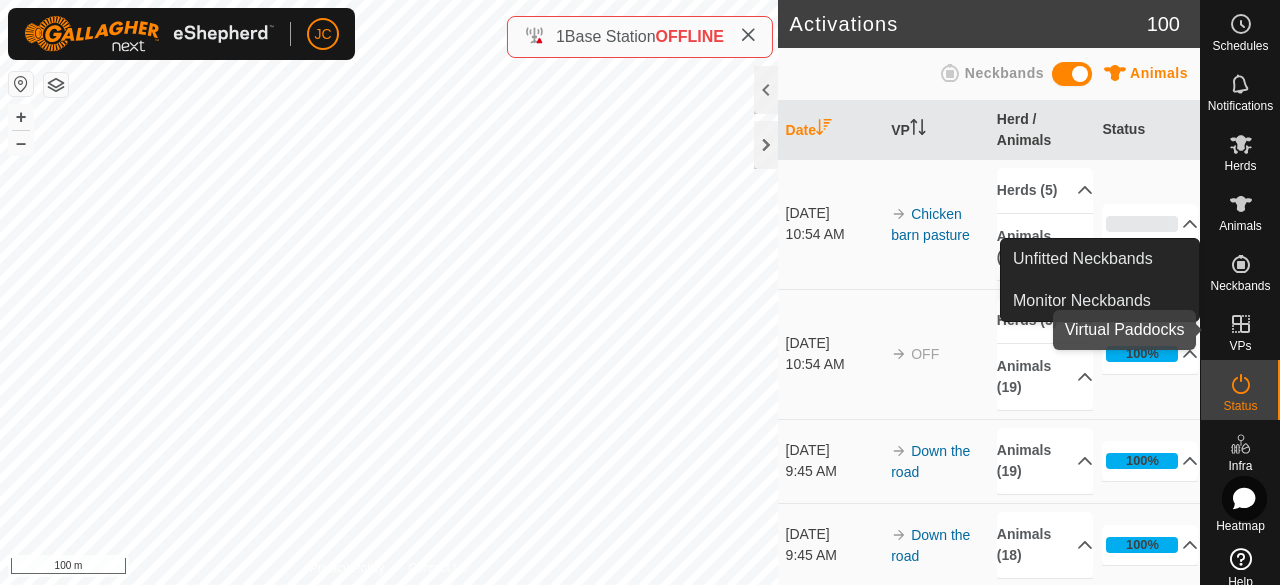click on "VPs" at bounding box center [1240, 346] 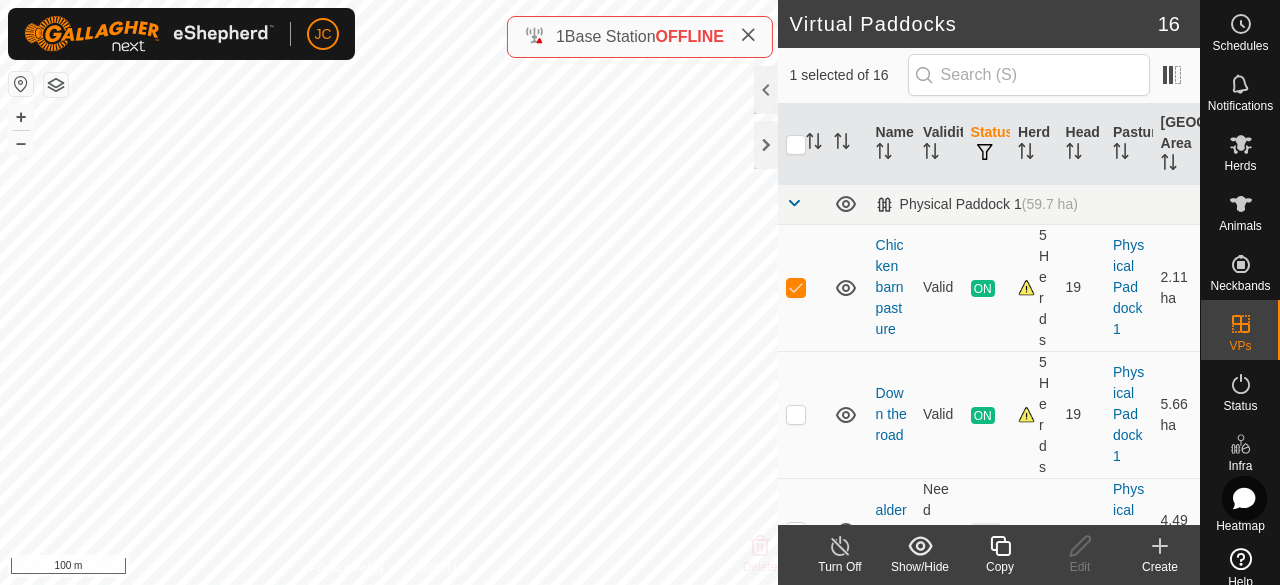 checkbox on "false" 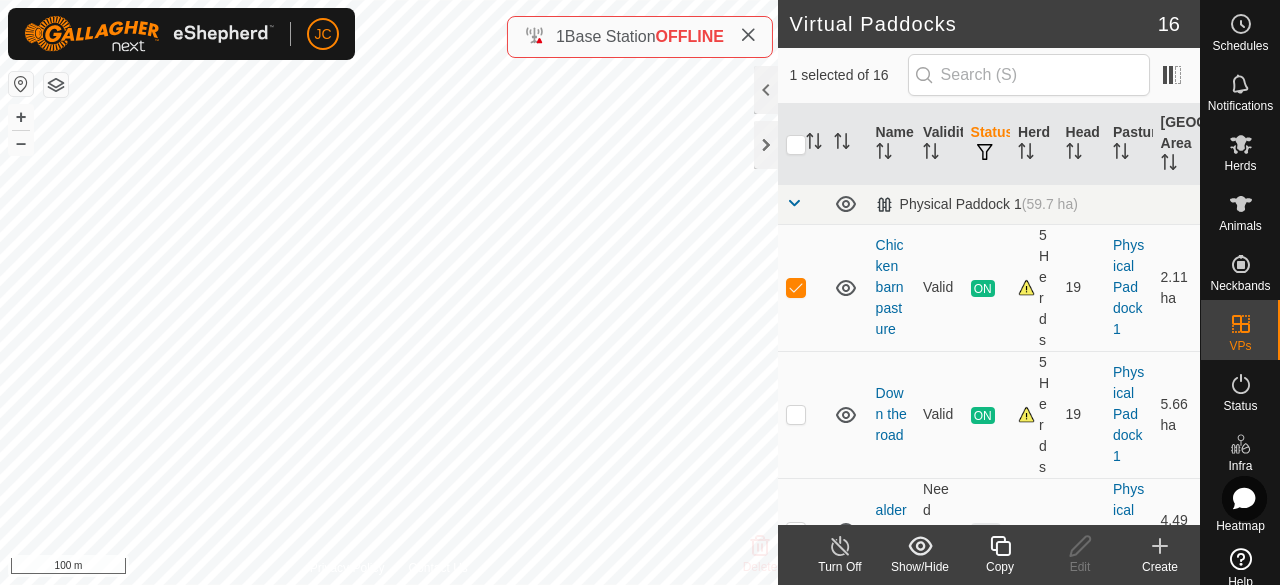 checkbox on "true" 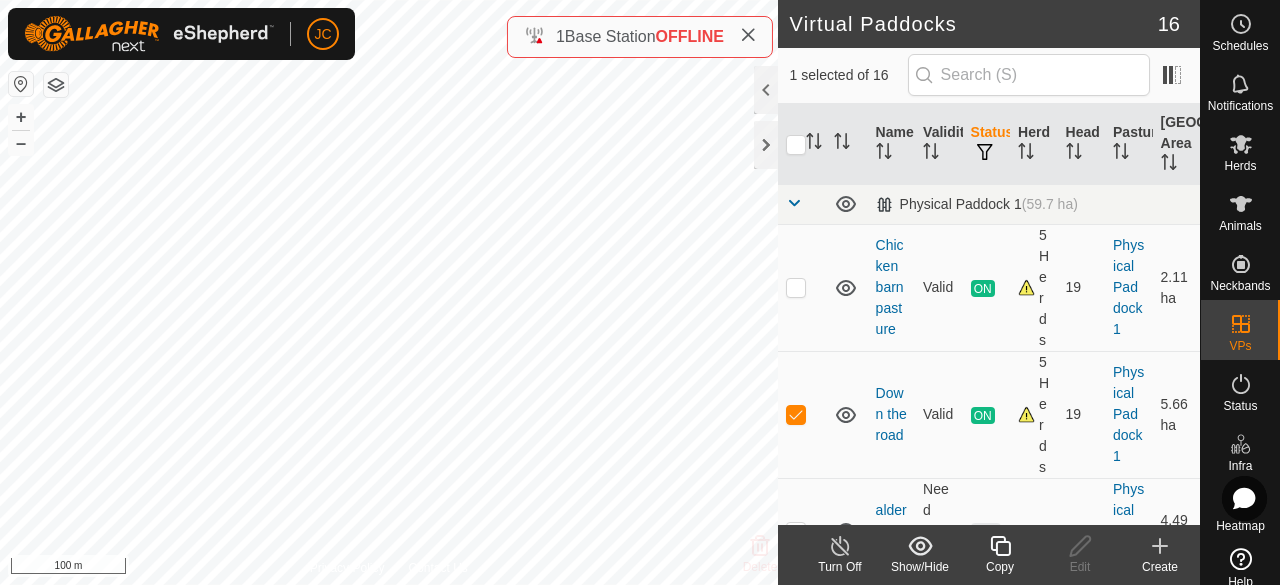 click on "Turn Off" 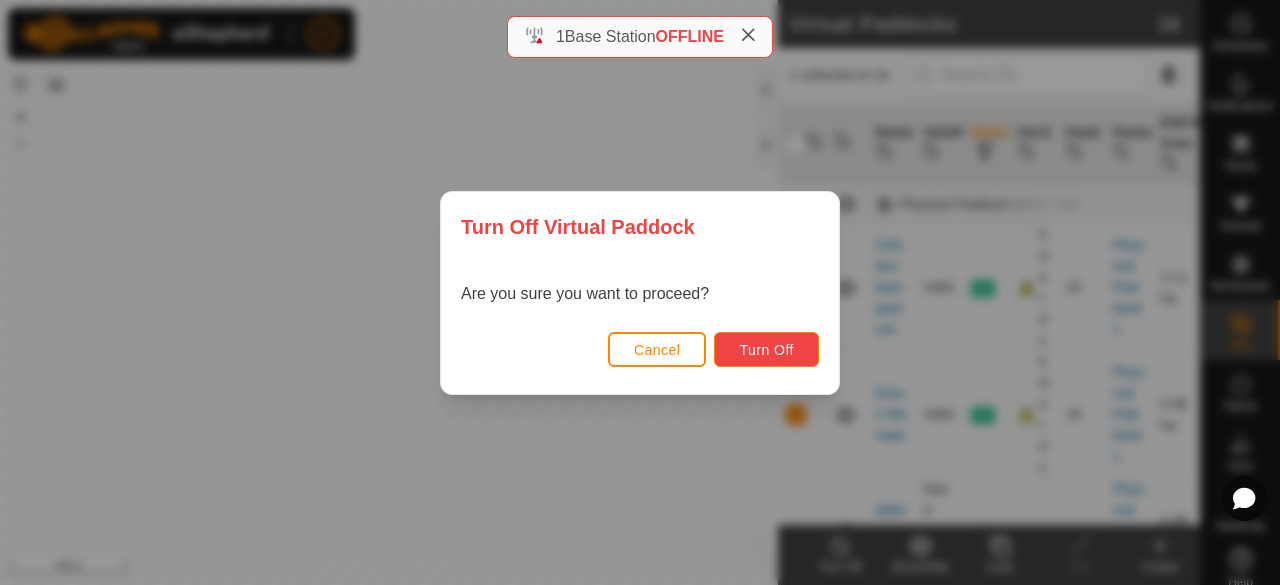 click on "Turn Off" at bounding box center (766, 349) 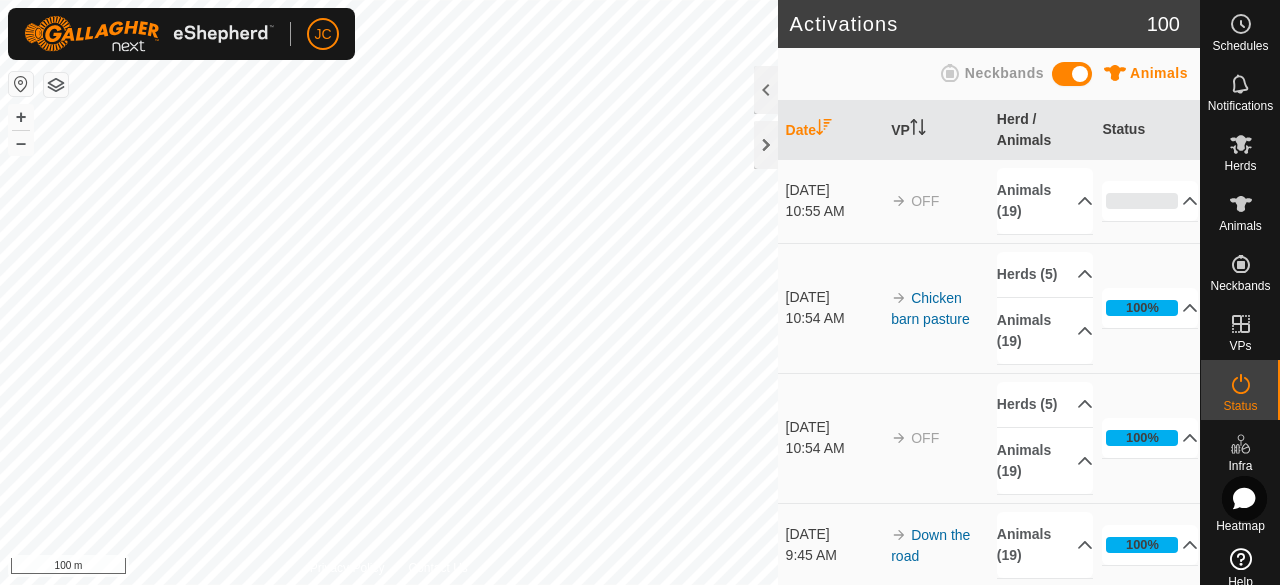 scroll, scrollTop: 0, scrollLeft: 0, axis: both 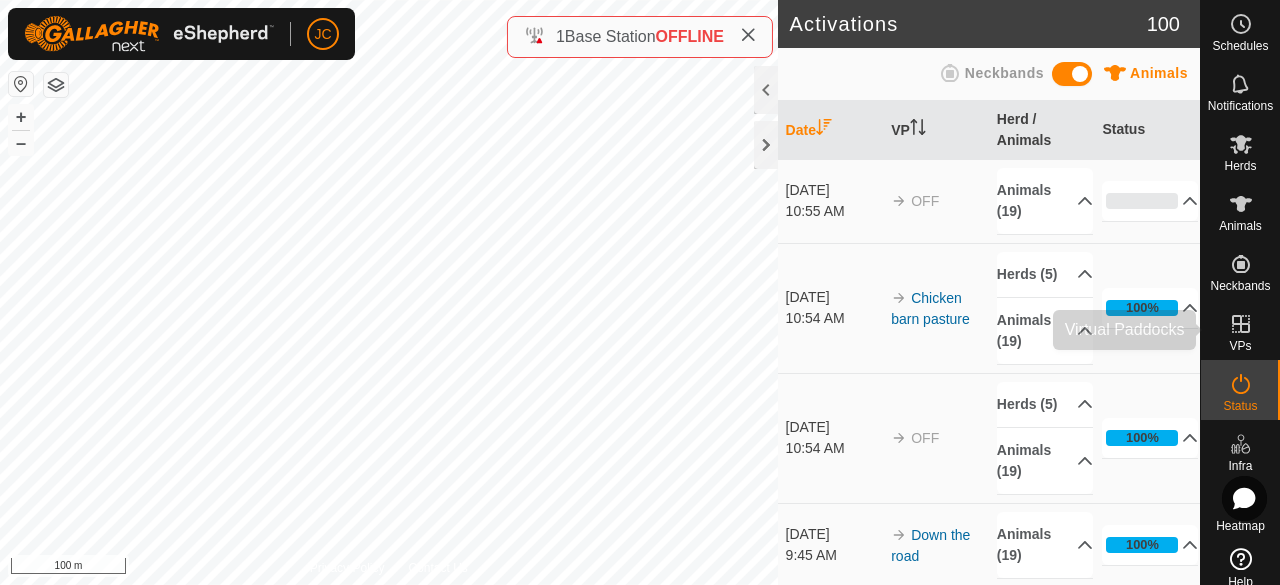 click 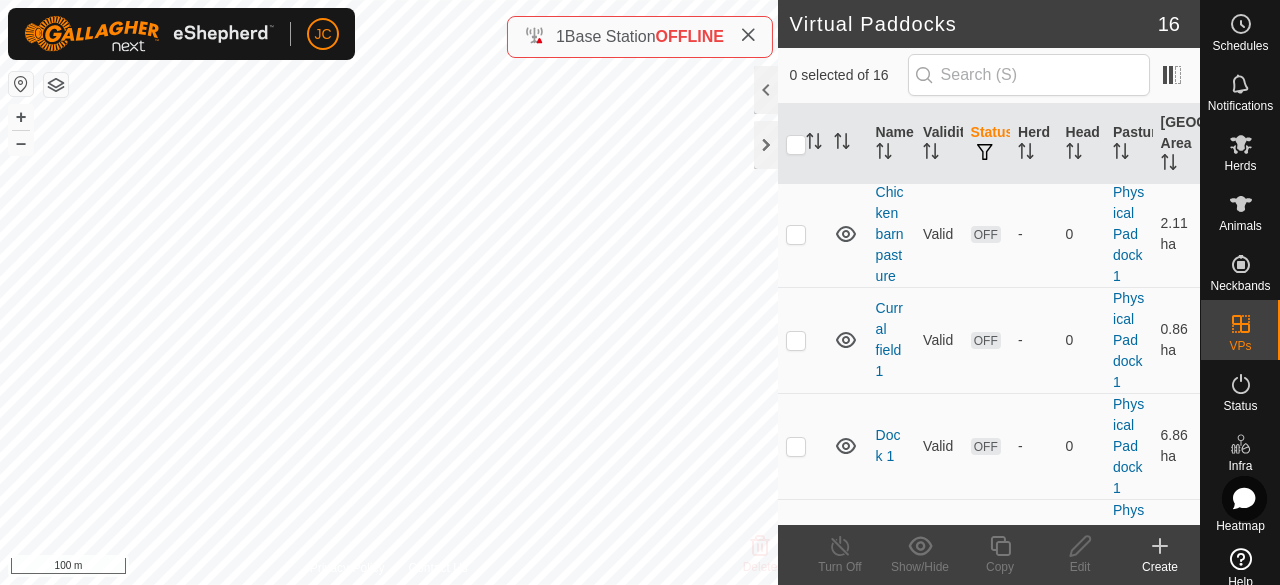 scroll, scrollTop: 600, scrollLeft: 0, axis: vertical 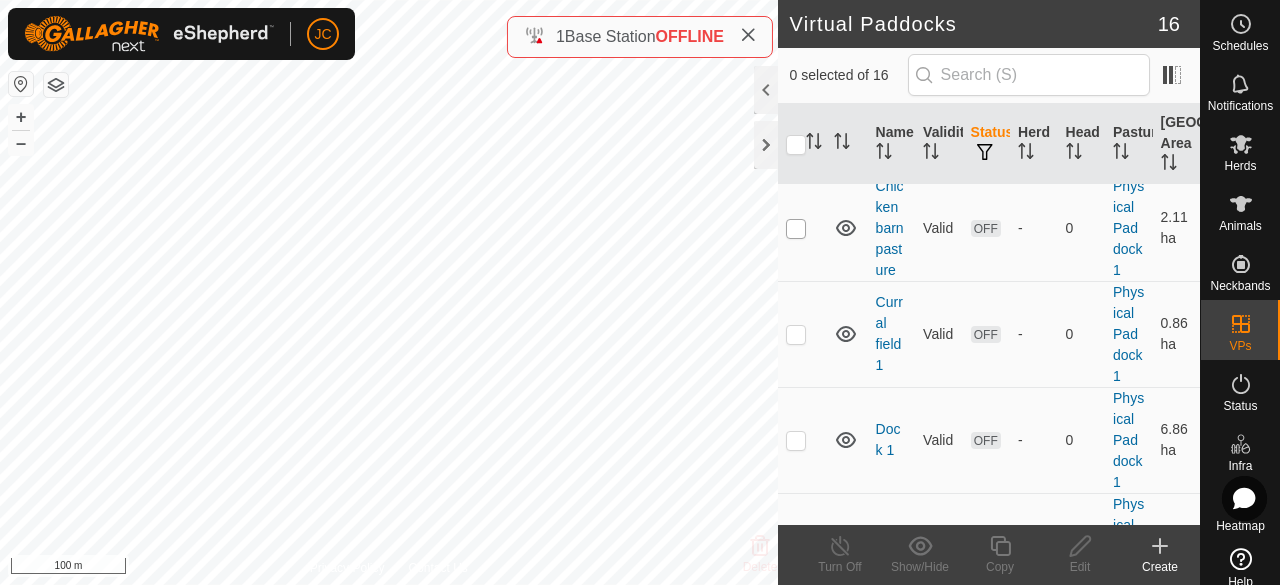 click at bounding box center (796, 229) 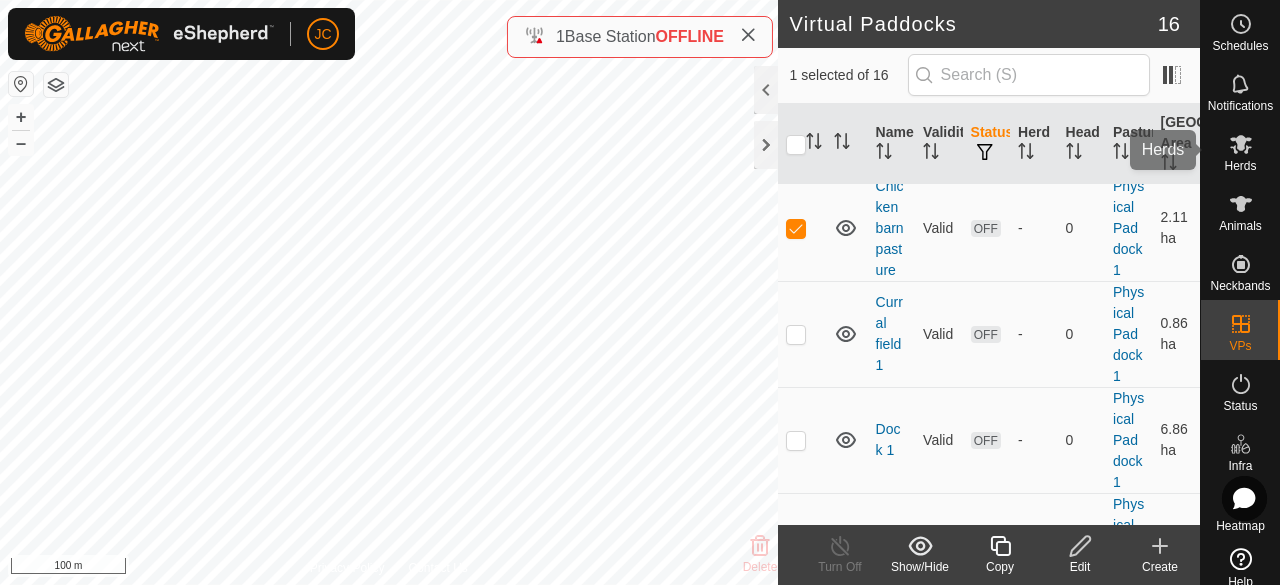 drag, startPoint x: 1230, startPoint y: 158, endPoint x: 1220, endPoint y: 163, distance: 11.18034 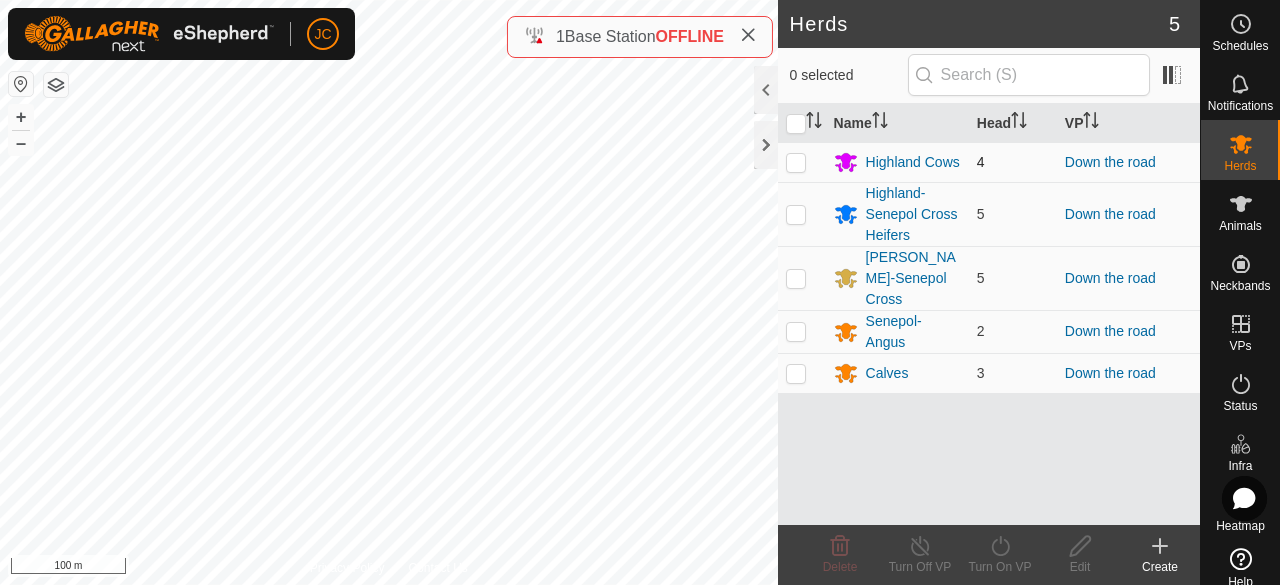 click at bounding box center (796, 162) 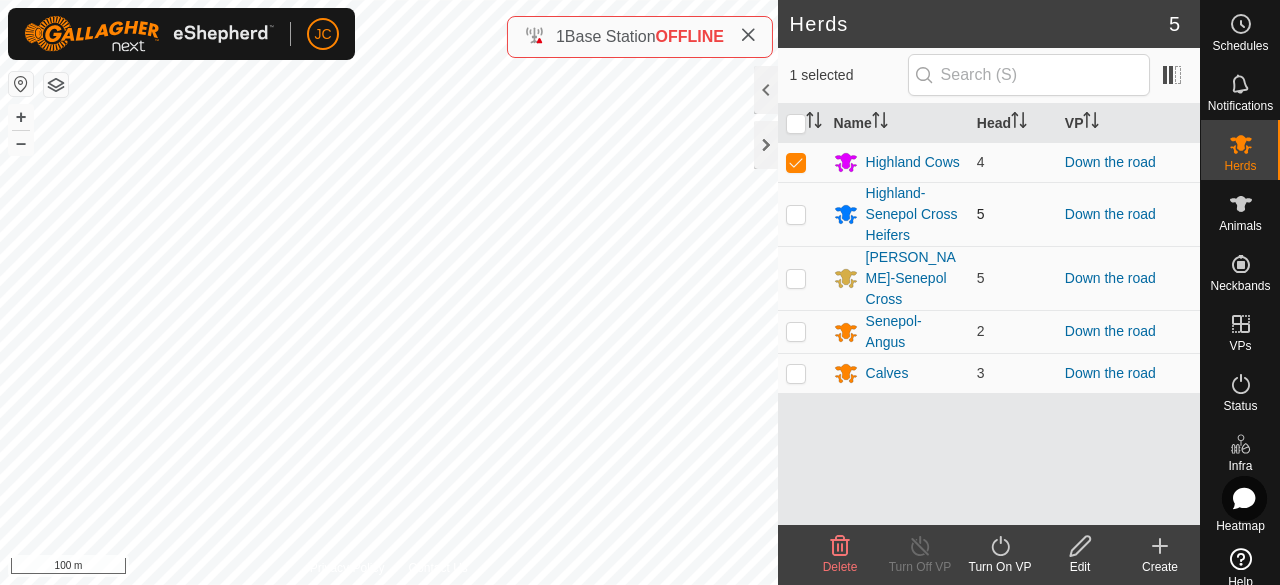 click at bounding box center [796, 214] 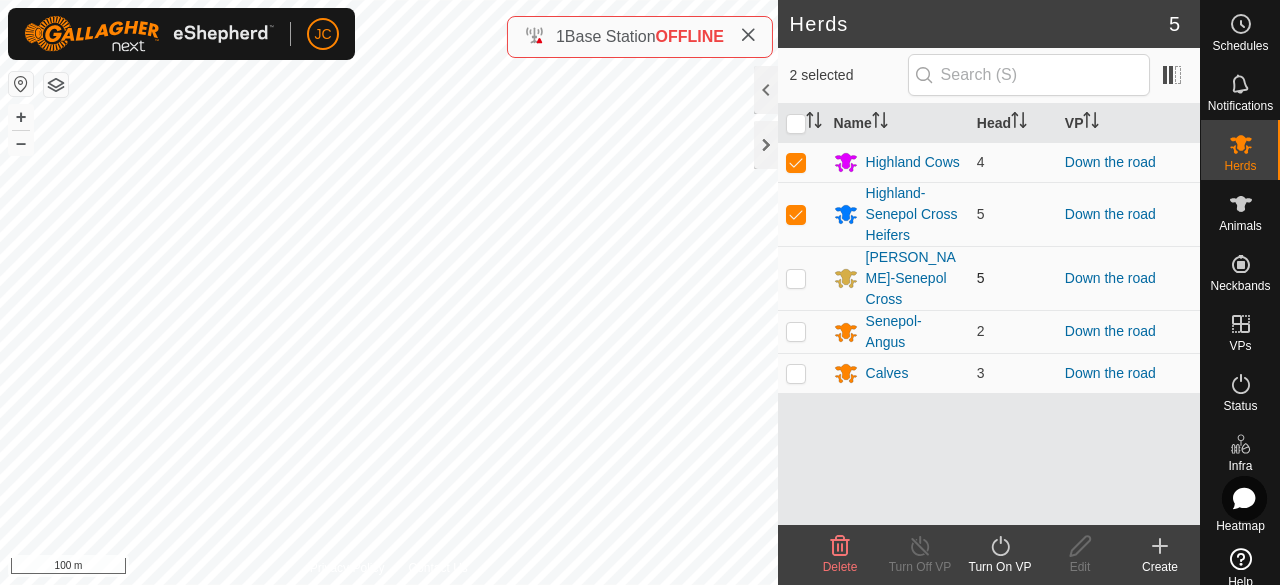 click at bounding box center [796, 278] 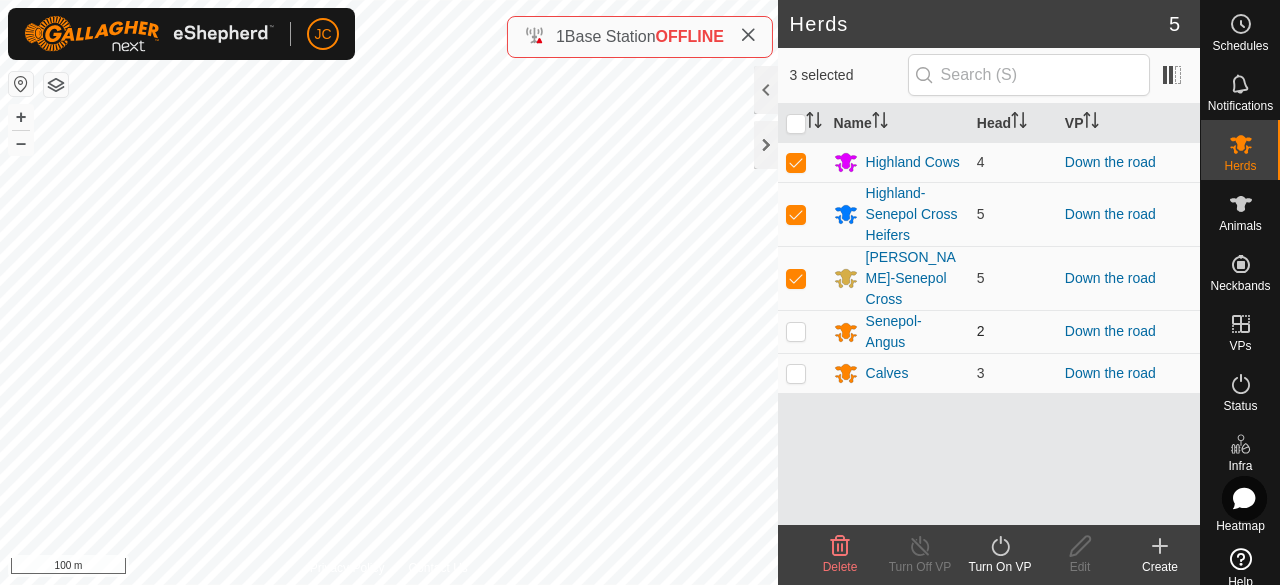 click at bounding box center (796, 331) 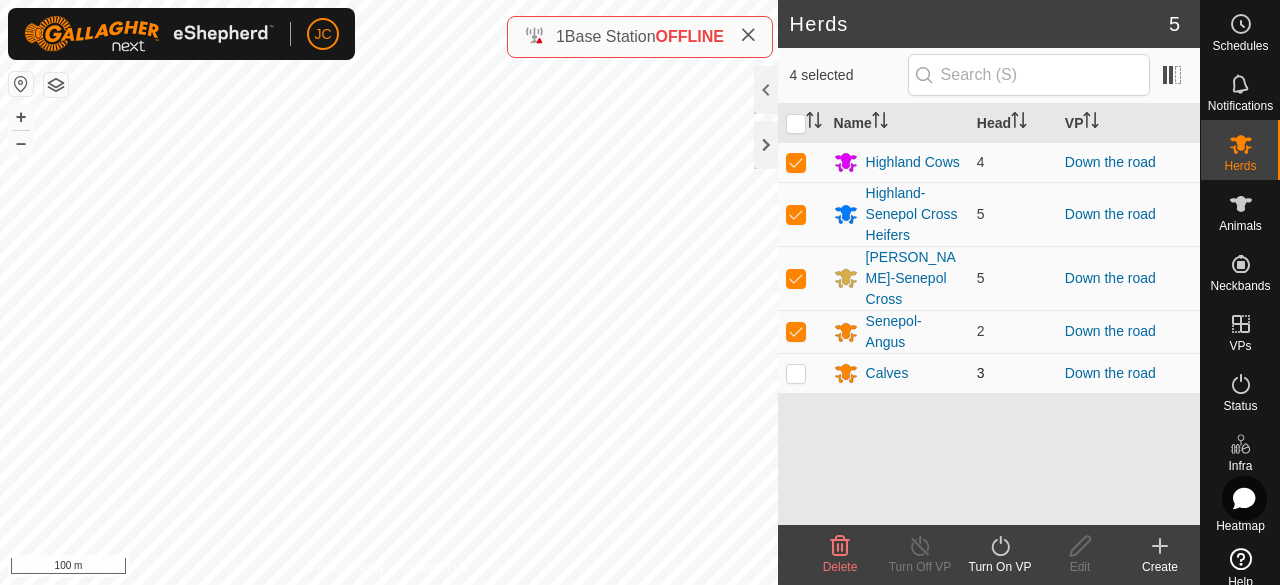 click at bounding box center [802, 373] 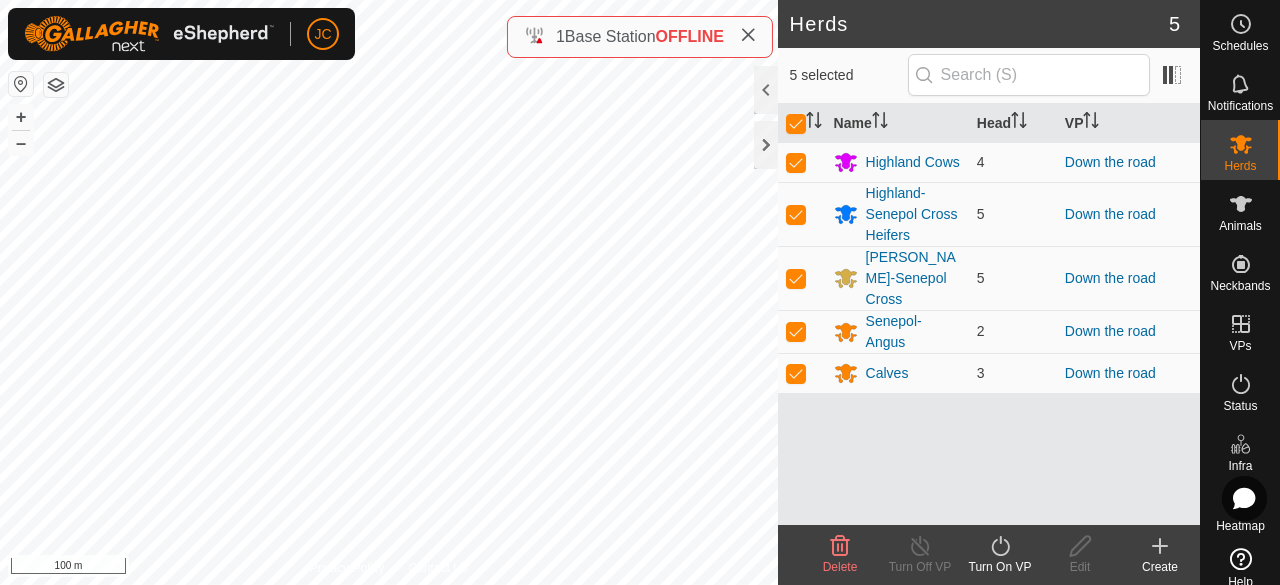 click on "Turn On VP" 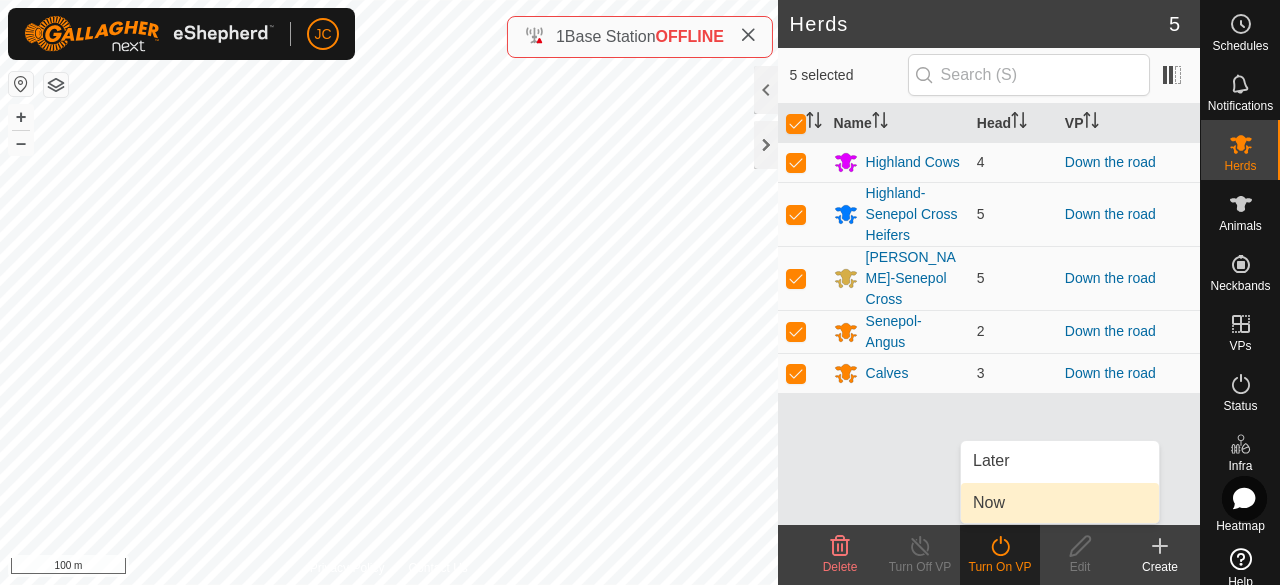 click on "Now" at bounding box center (1060, 503) 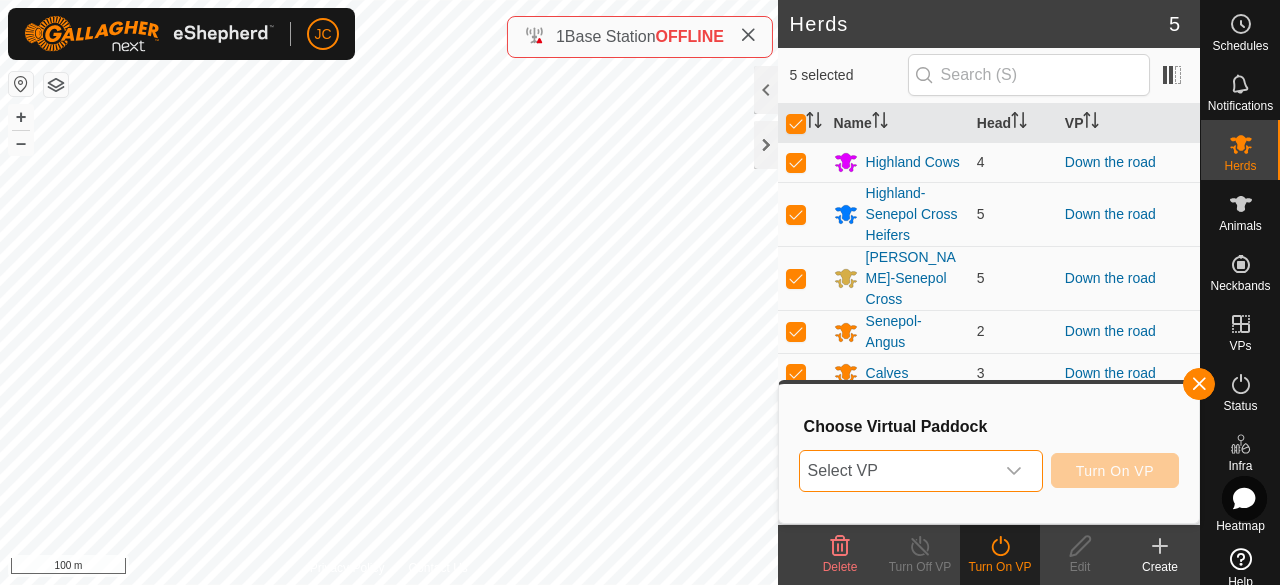 click on "Select VP" at bounding box center (897, 471) 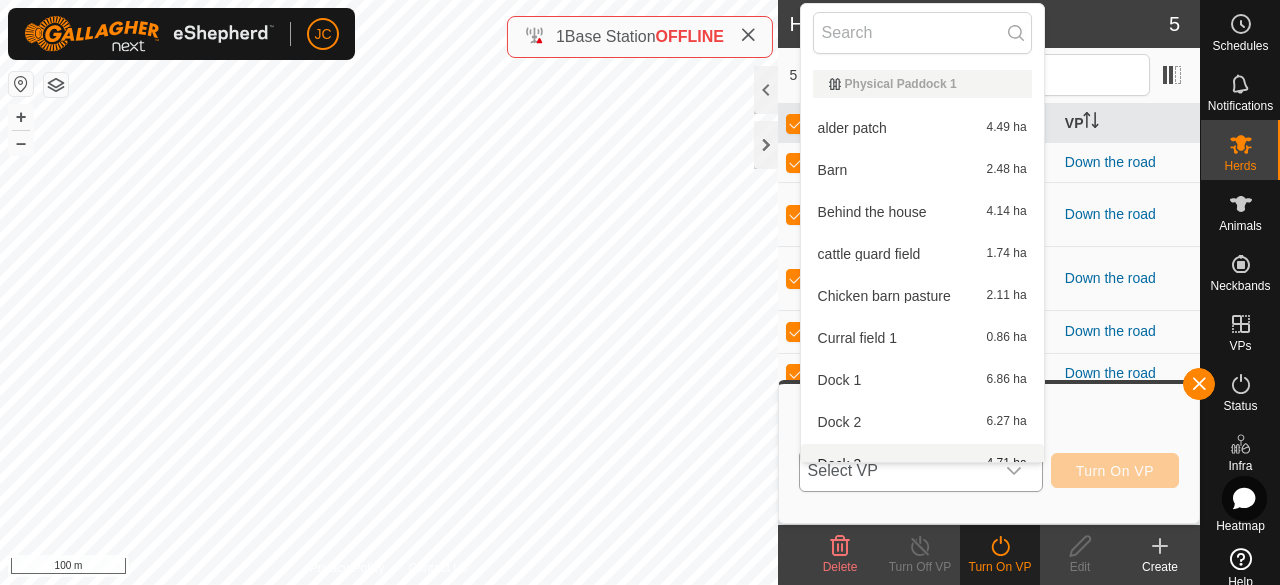 scroll, scrollTop: 22, scrollLeft: 0, axis: vertical 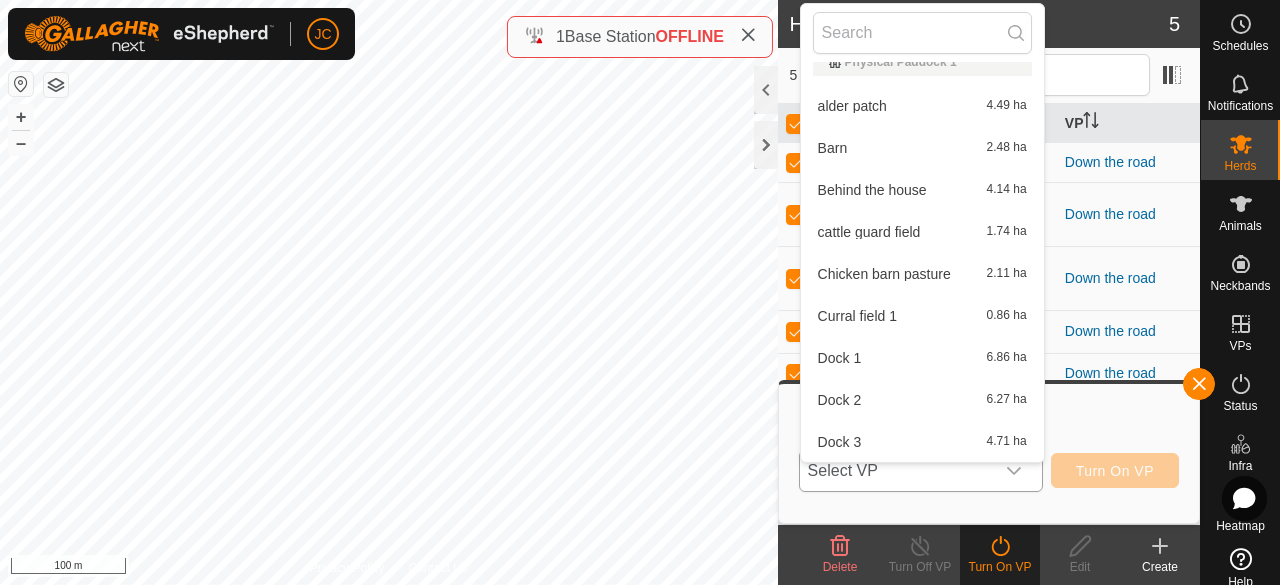click on "Chicken barn pasture  2.11 ha" at bounding box center [922, 274] 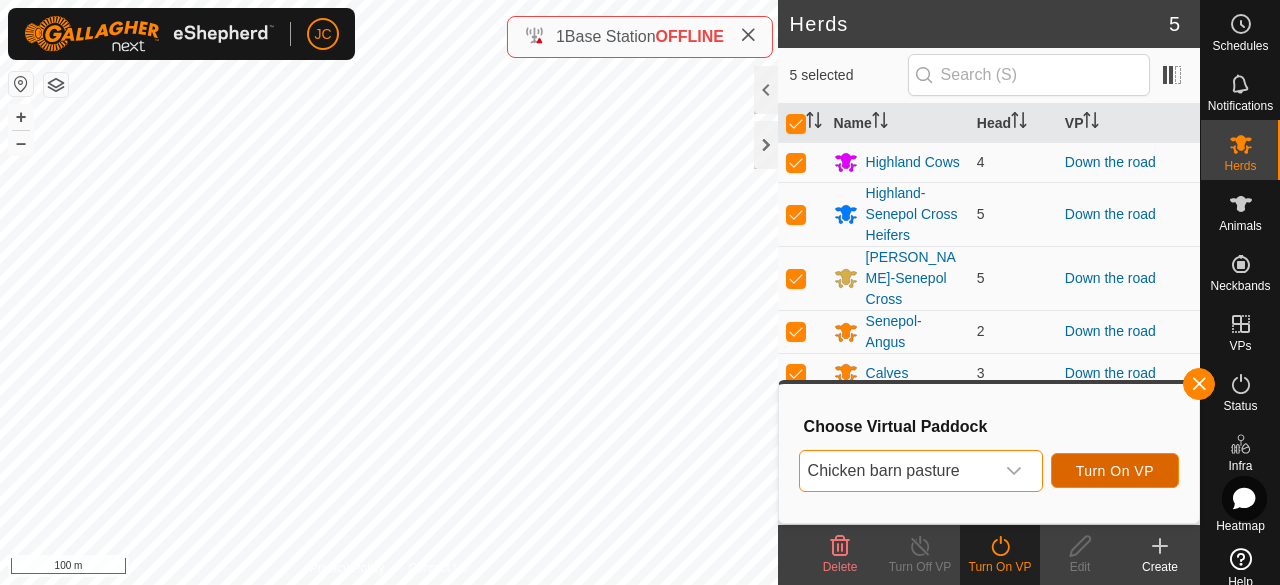click on "Turn On VP" at bounding box center (1115, 471) 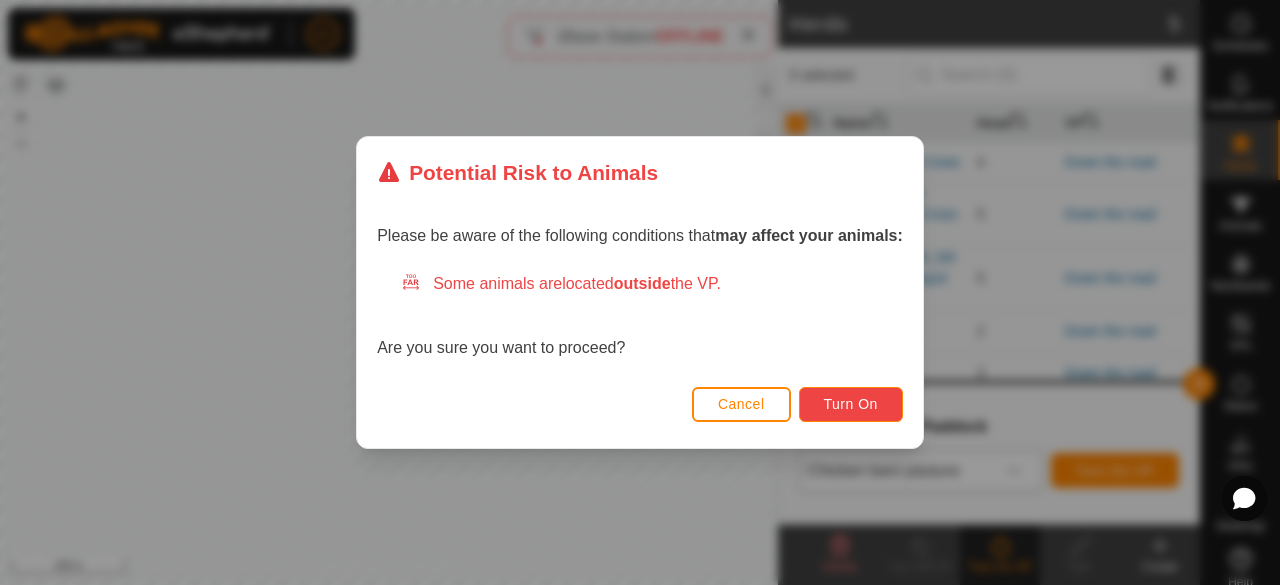 click on "Turn On" at bounding box center [851, 404] 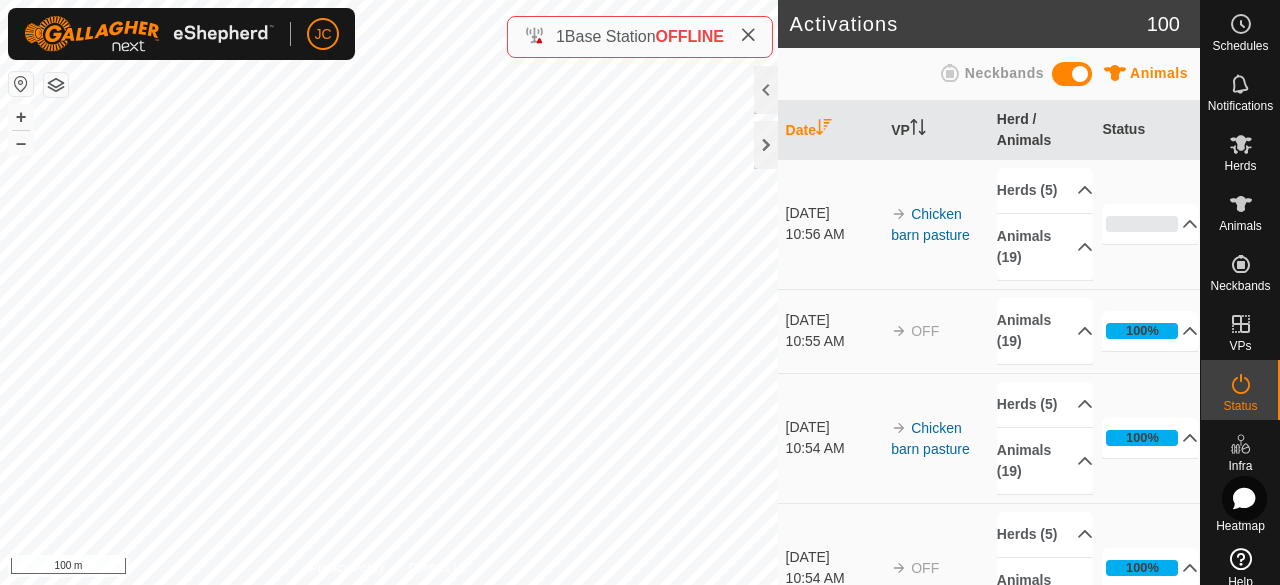 click 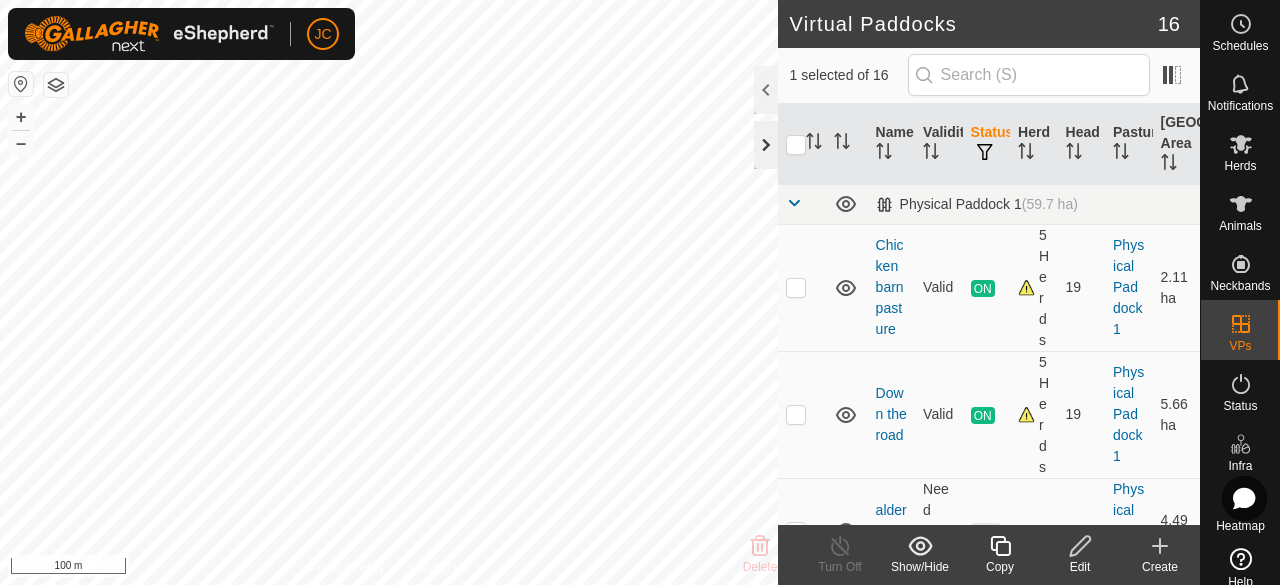 click 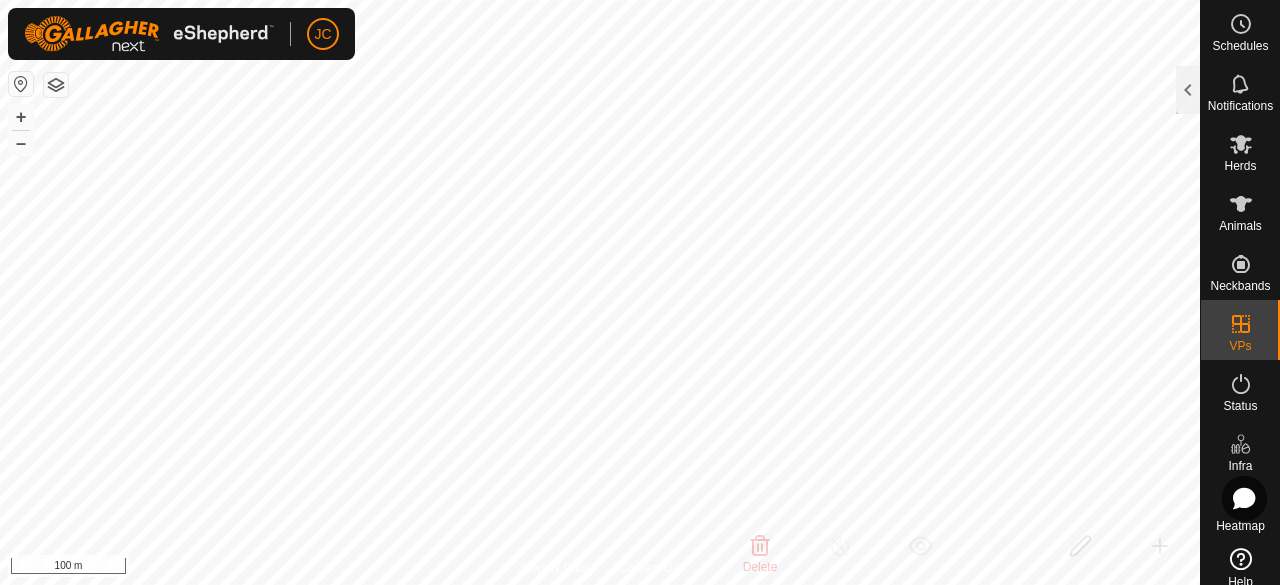 checkbox on "false" 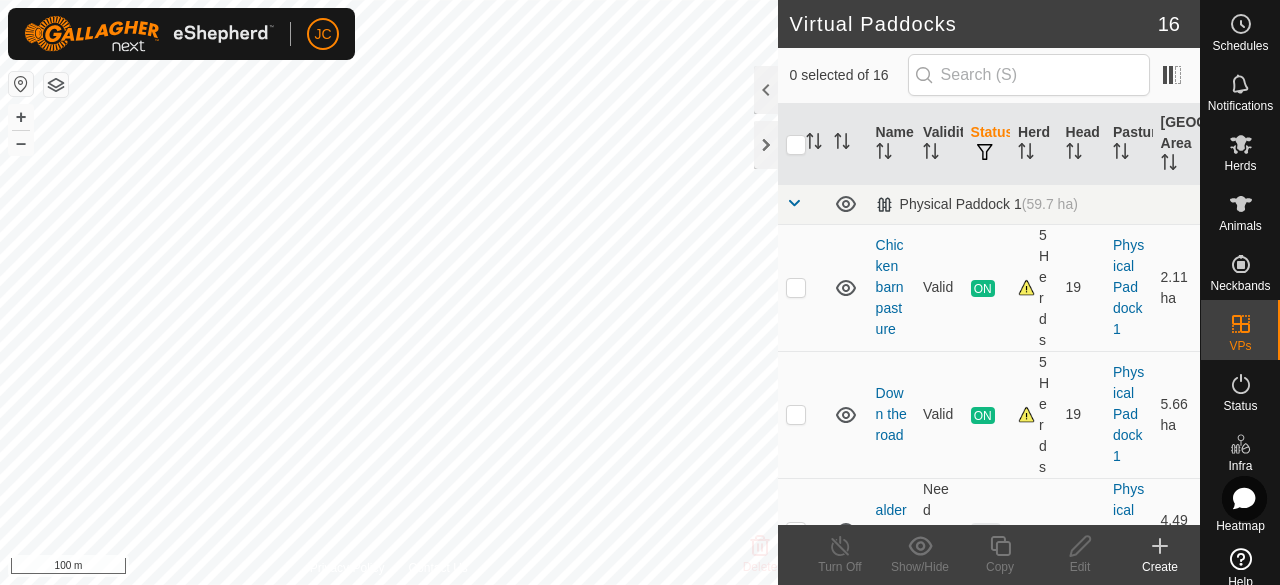 scroll, scrollTop: 0, scrollLeft: 0, axis: both 